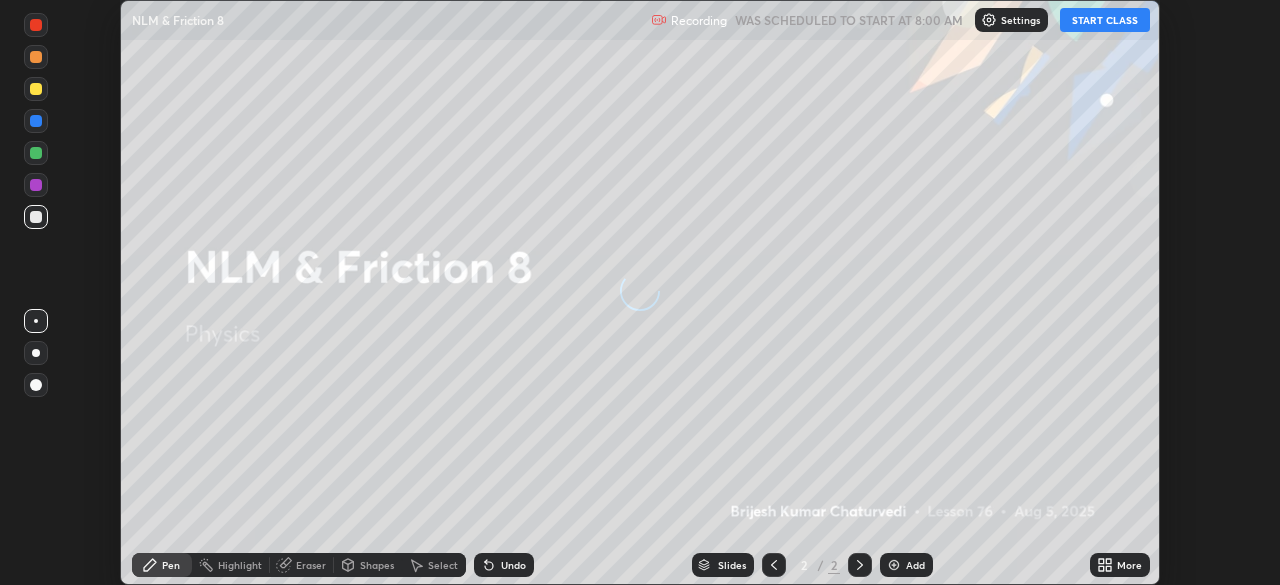 scroll, scrollTop: 0, scrollLeft: 0, axis: both 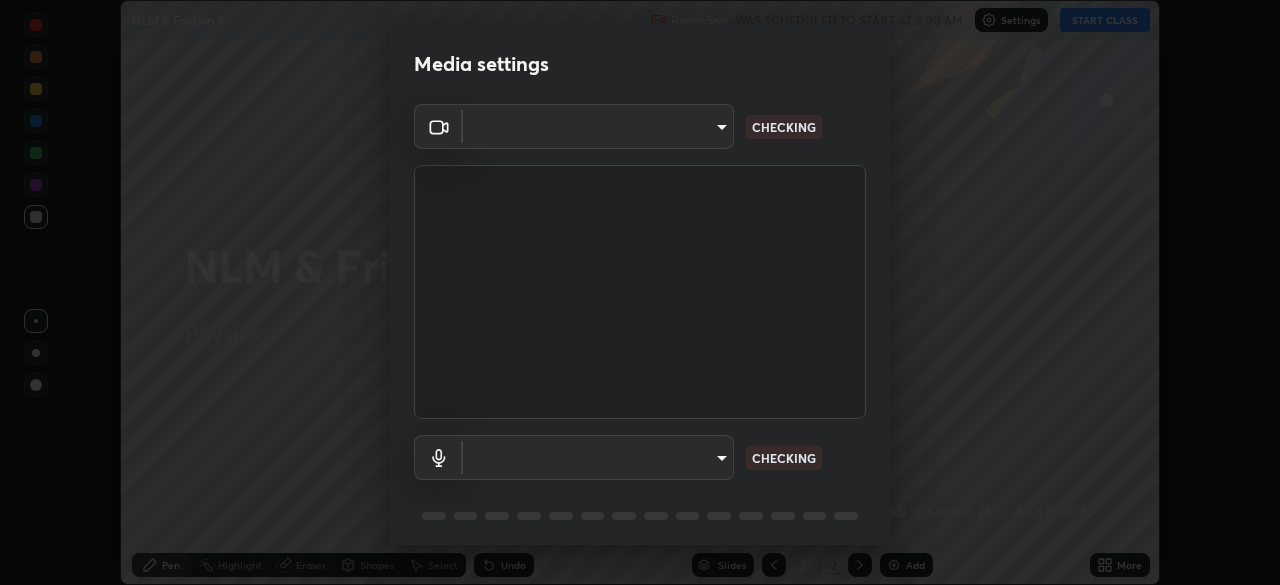 type on "ff26246e00307cbc689d7aca732bd750e33a3fe28c35a569a5f766e630f3a867" 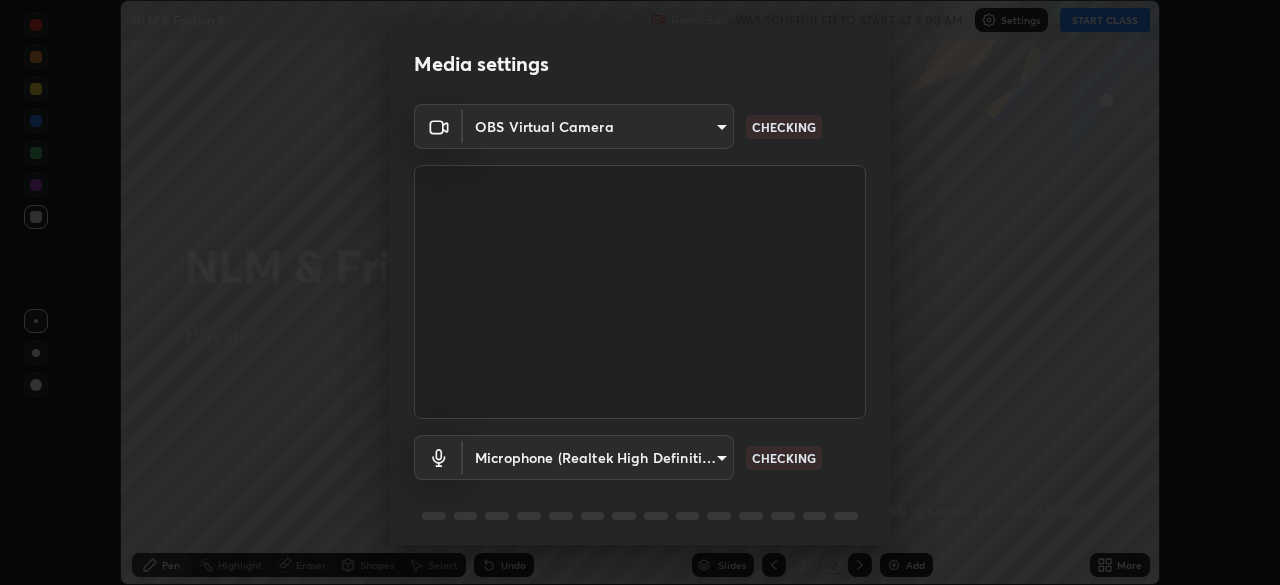 scroll, scrollTop: 71, scrollLeft: 0, axis: vertical 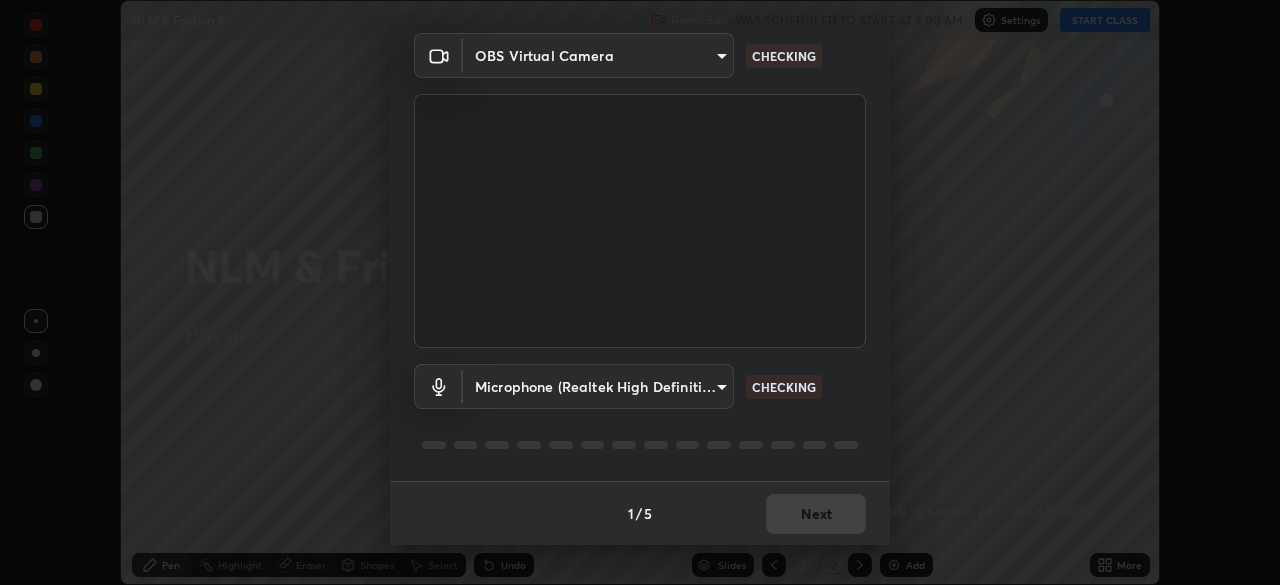 click on "Erase all NLM & Friction 8 Recording WAS SCHEDULED TO START AT  8:00 AM Settings START CLASS Setting up your live class NLM & Friction 8 • L76 of Physics [FIRST] [LAST] Pen Highlight Eraser Shapes Select Undo Slides 2 / 2 Add More No doubts shared Encourage your learners to ask a doubt for better clarity Report an issue Reason for reporting Buffering Chat not working Audio - Video sync issue Educator video quality low ​ Attach an image Report Media settings OBS Virtual Camera [HASH] CHECKING Microphone (Realtek High Definition Audio) [HASH] CHECKING 1 / 5 Next" at bounding box center [640, 292] 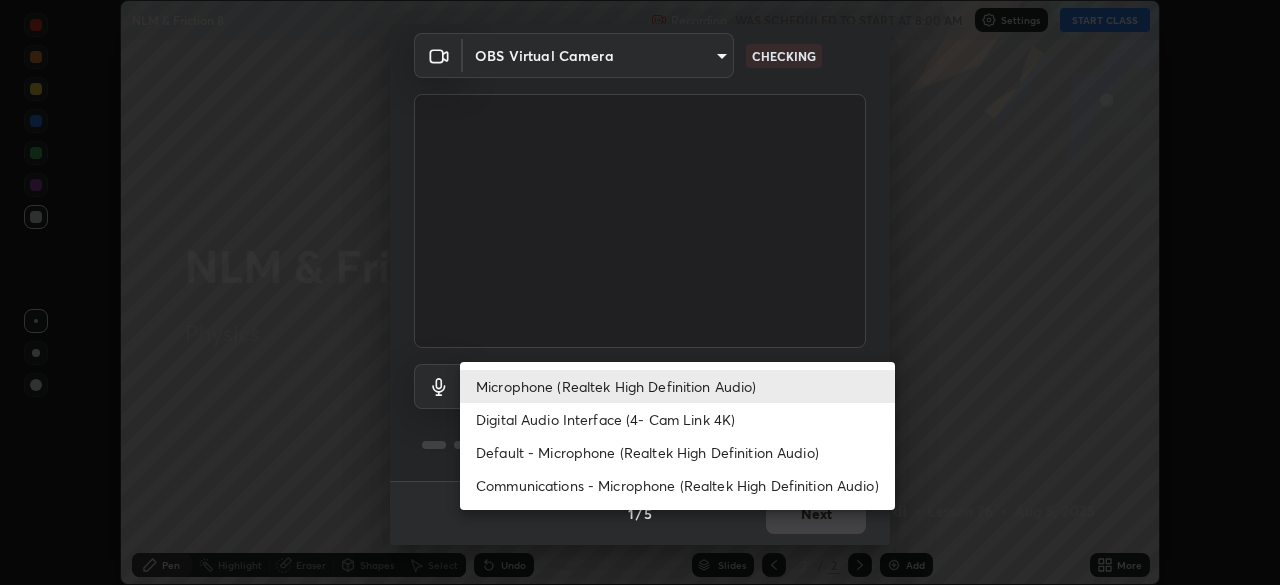 click on "Microphone (Realtek High Definition Audio)" at bounding box center [677, 386] 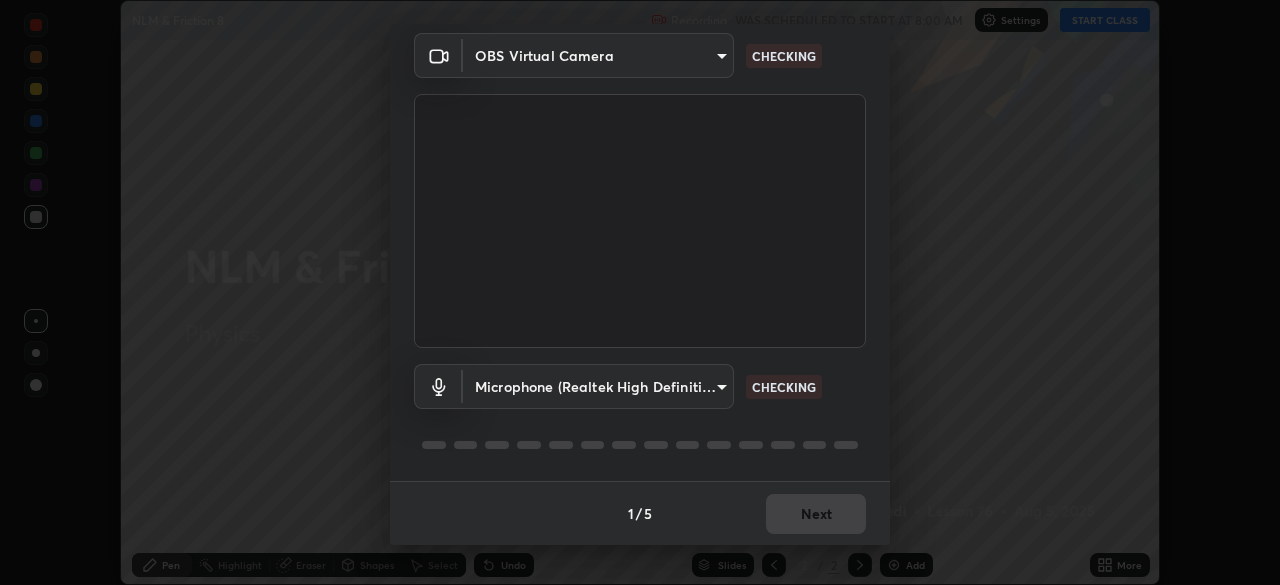 click on "Erase all NLM & Friction 8 Recording WAS SCHEDULED TO START AT  8:00 AM Settings START CLASS Setting up your live class NLM & Friction 8 • L76 of Physics [FIRST] [LAST] Pen Highlight Eraser Shapes Select Undo Slides 2 / 2 Add More No doubts shared Encourage your learners to ask a doubt for better clarity Report an issue Reason for reporting Buffering Chat not working Audio - Video sync issue Educator video quality low ​ Attach an image Report Media settings OBS Virtual Camera [HASH] CHECKING Microphone (Realtek High Definition Audio) [HASH] CHECKING 1 / 5 Next" at bounding box center [640, 292] 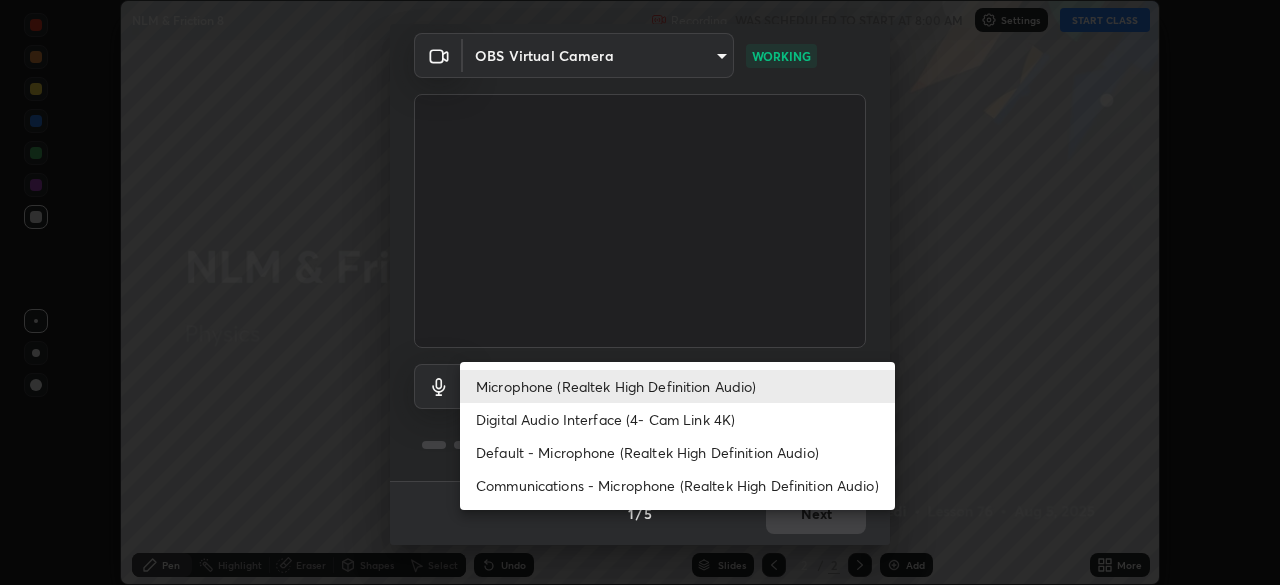 click on "Default - Microphone (Realtek High Definition Audio)" at bounding box center [677, 452] 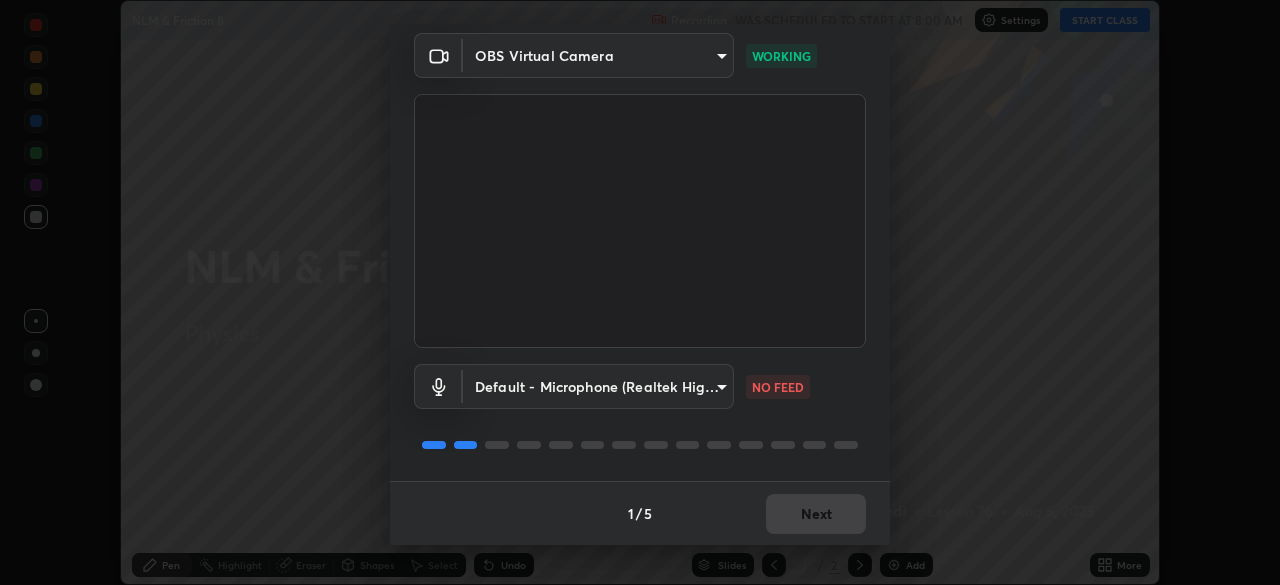 click on "Erase all NLM & Friction 8 Recording WAS SCHEDULED TO START AT  8:00 AM Settings START CLASS Setting up your live class NLM & Friction 8 • L76 of Physics [FIRST] [LAST] Pen Highlight Eraser Shapes Select Undo Slides 2 / 2 Add More No doubts shared Encourage your learners to ask a doubt for better clarity Report an issue Reason for reporting Buffering Chat not working Audio - Video sync issue Educator video quality low ​ Attach an image Report Media settings OBS Virtual Camera [HASH] WORKING Default - Microphone (Realtek High Definition Audio) default NO FEED 1 / 5 Next" at bounding box center [640, 292] 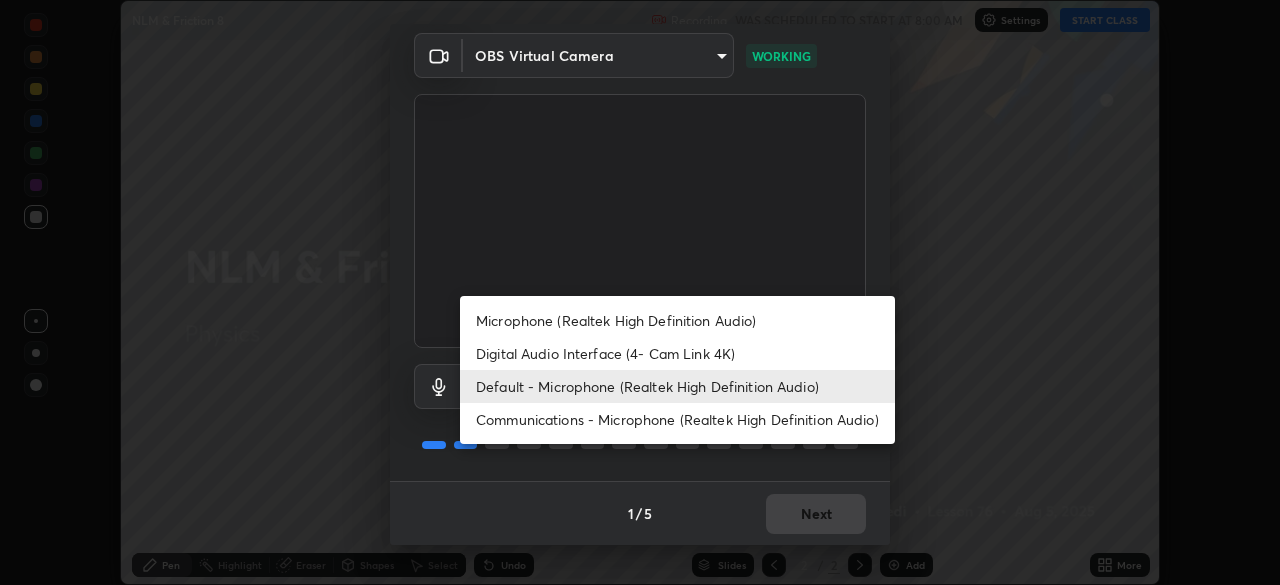 click on "Microphone (Realtek High Definition Audio)" at bounding box center (677, 320) 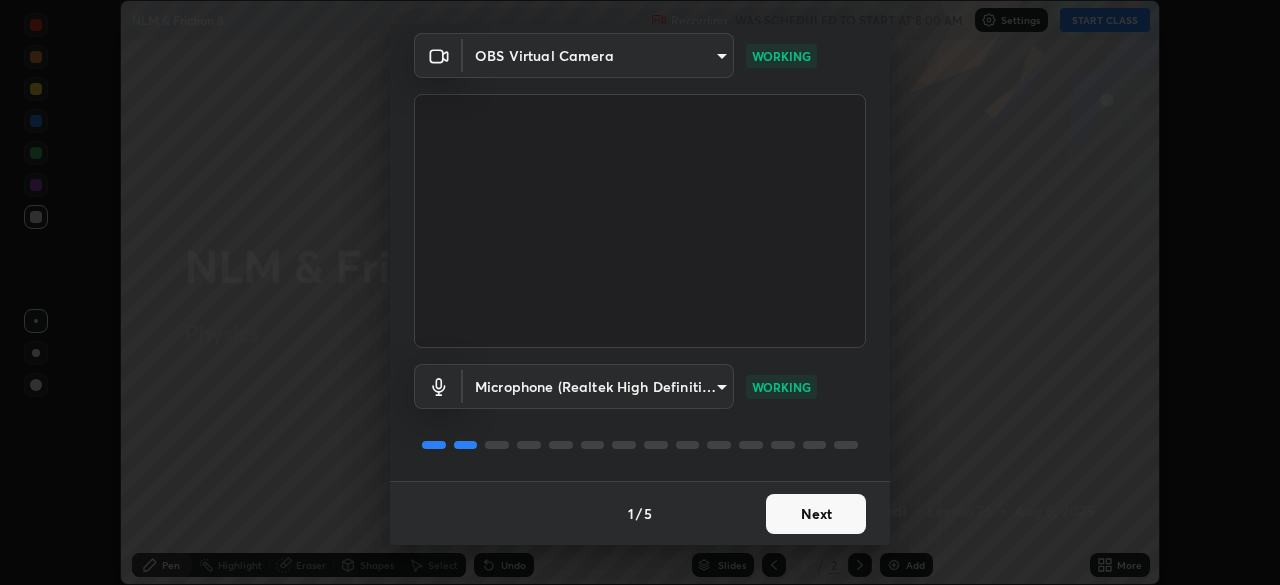 click on "Next" at bounding box center [816, 514] 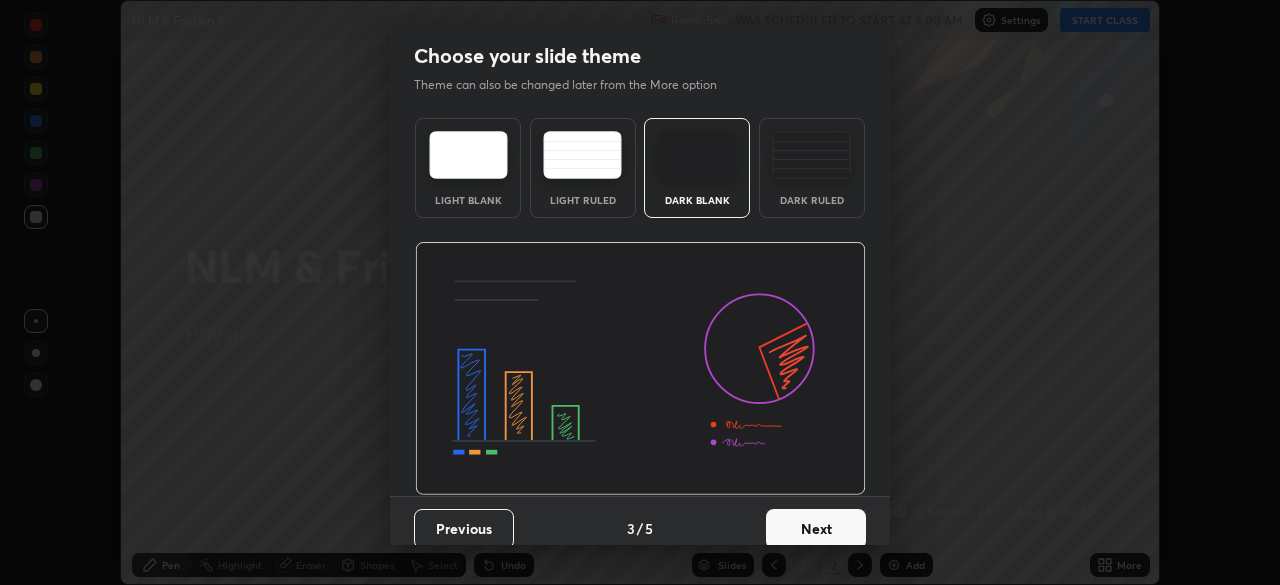 click on "Next" at bounding box center (816, 529) 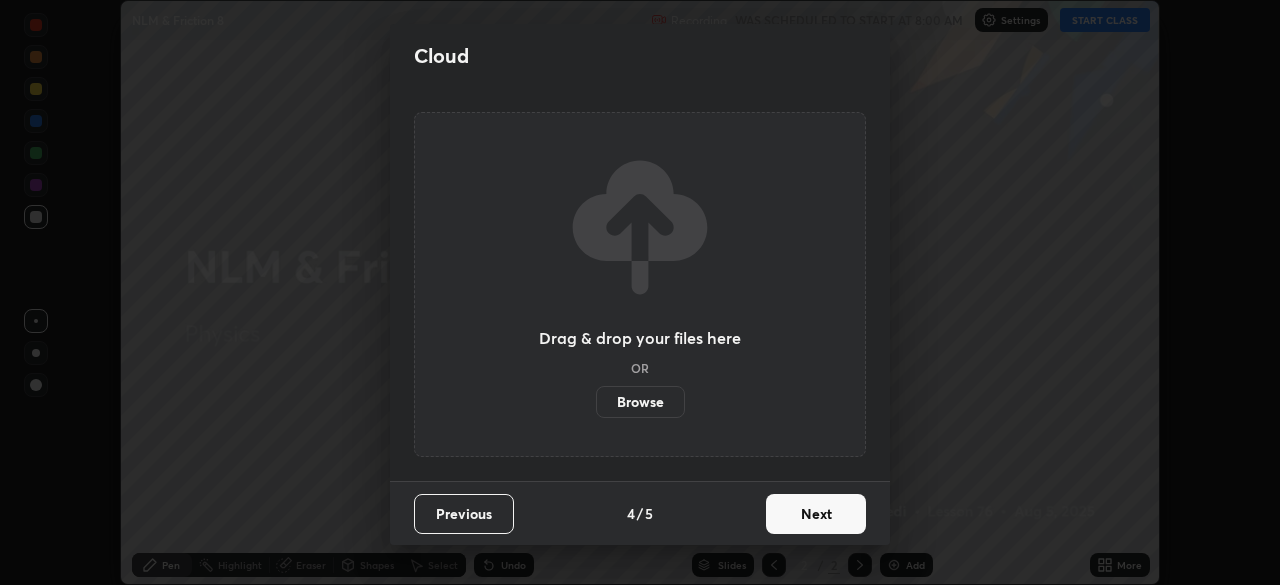 click on "Next" at bounding box center [816, 514] 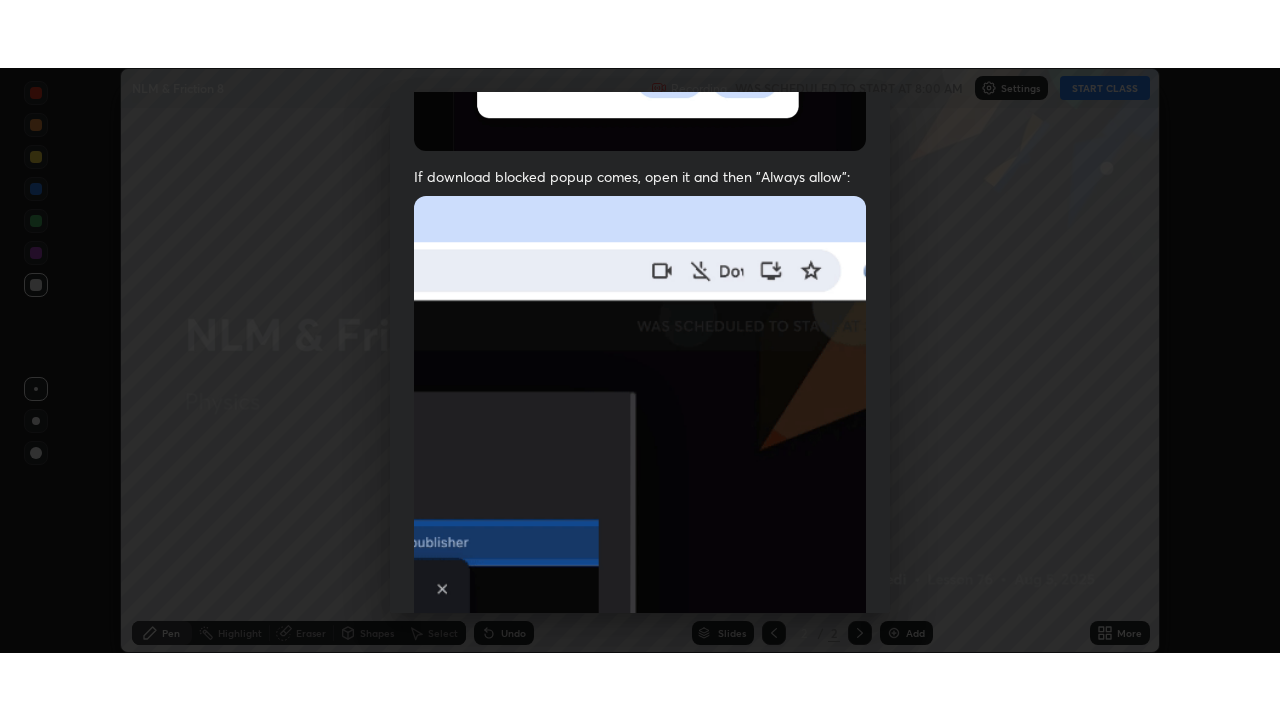 scroll, scrollTop: 479, scrollLeft: 0, axis: vertical 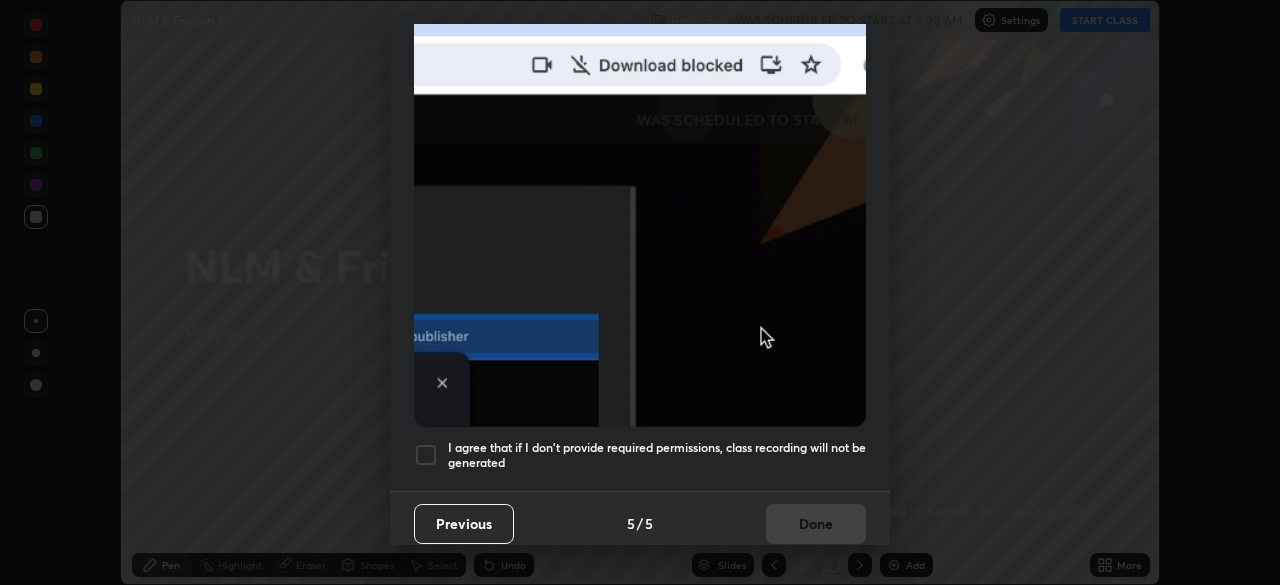 click at bounding box center (426, 455) 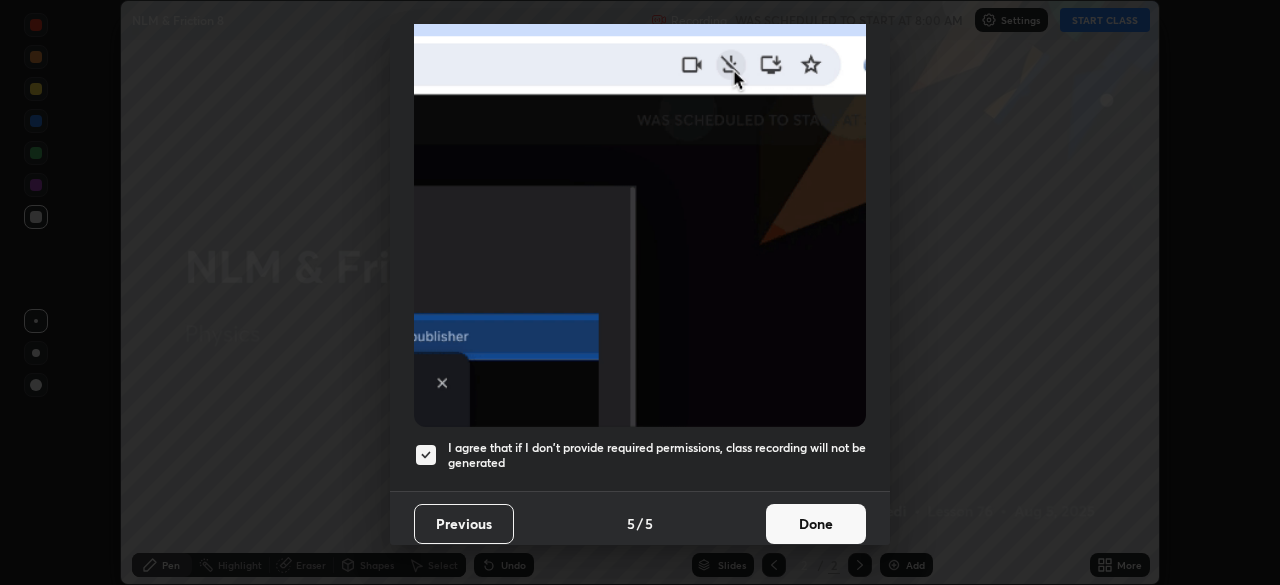 click on "Done" at bounding box center [816, 524] 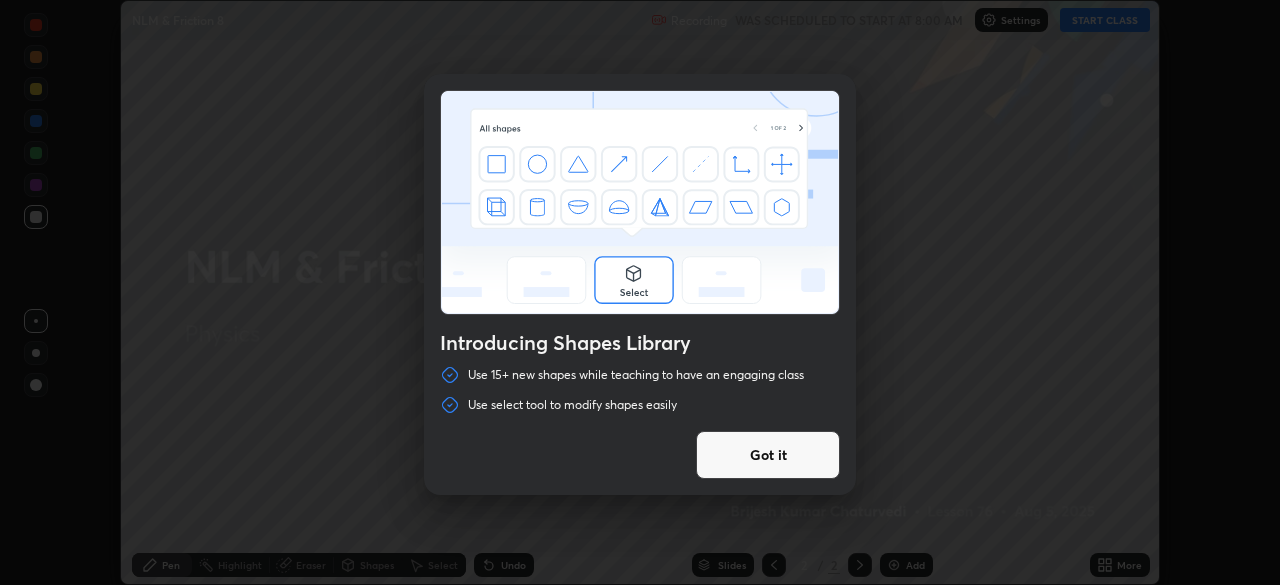 click on "Introducing Shapes Library Use 15+ new shapes while teaching to have an engaging class Use select tool to modify shapes easily Got it" at bounding box center [640, 292] 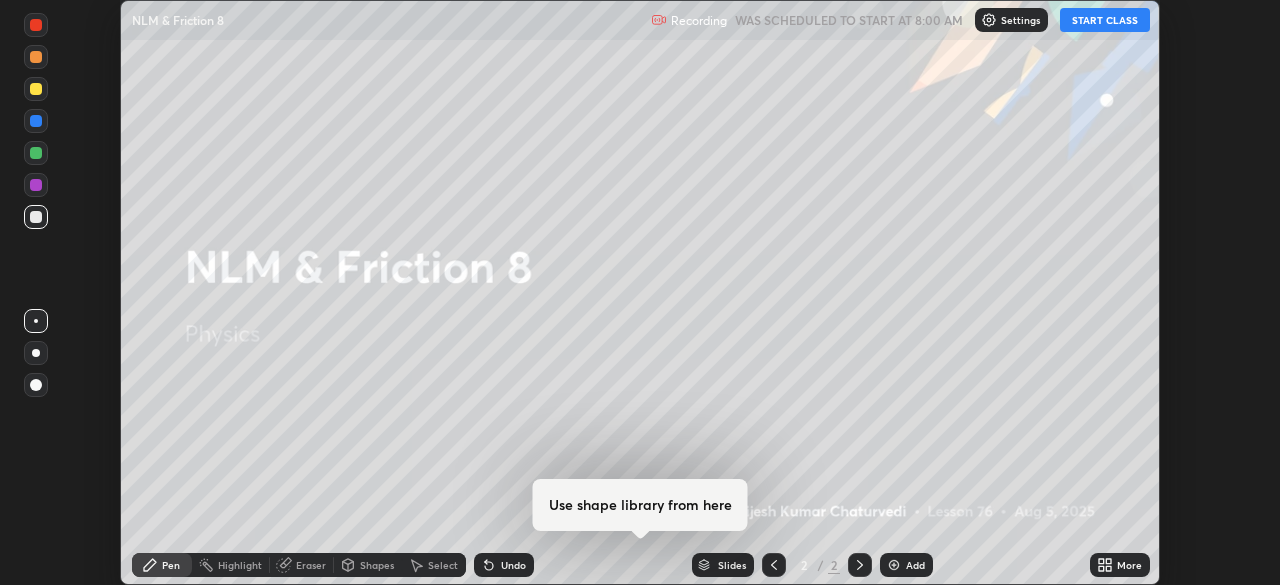 click on "START CLASS" at bounding box center (1105, 20) 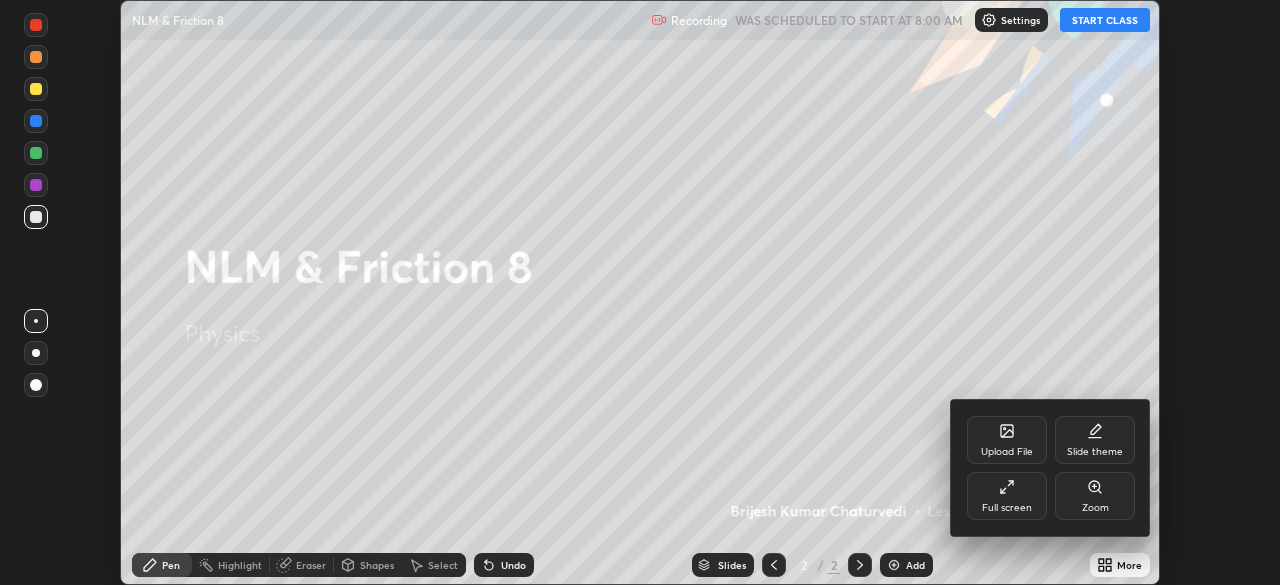 click on "Full screen" at bounding box center [1007, 496] 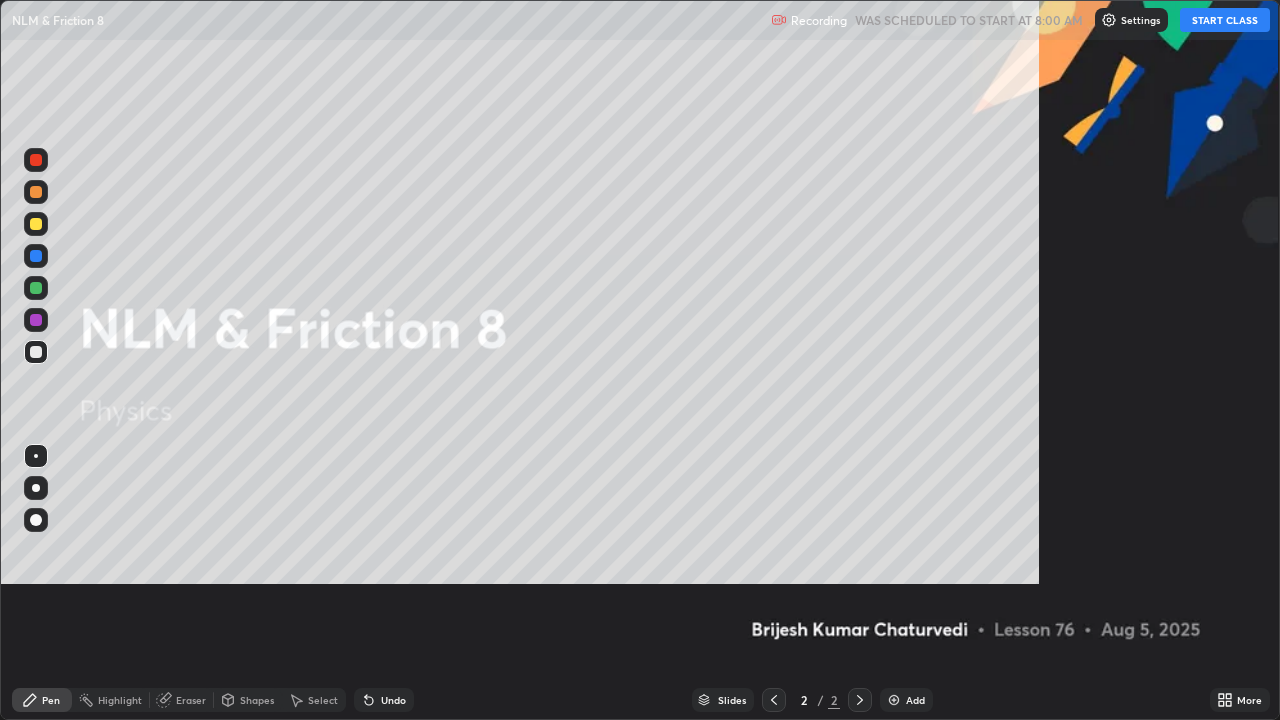 scroll, scrollTop: 99280, scrollLeft: 98720, axis: both 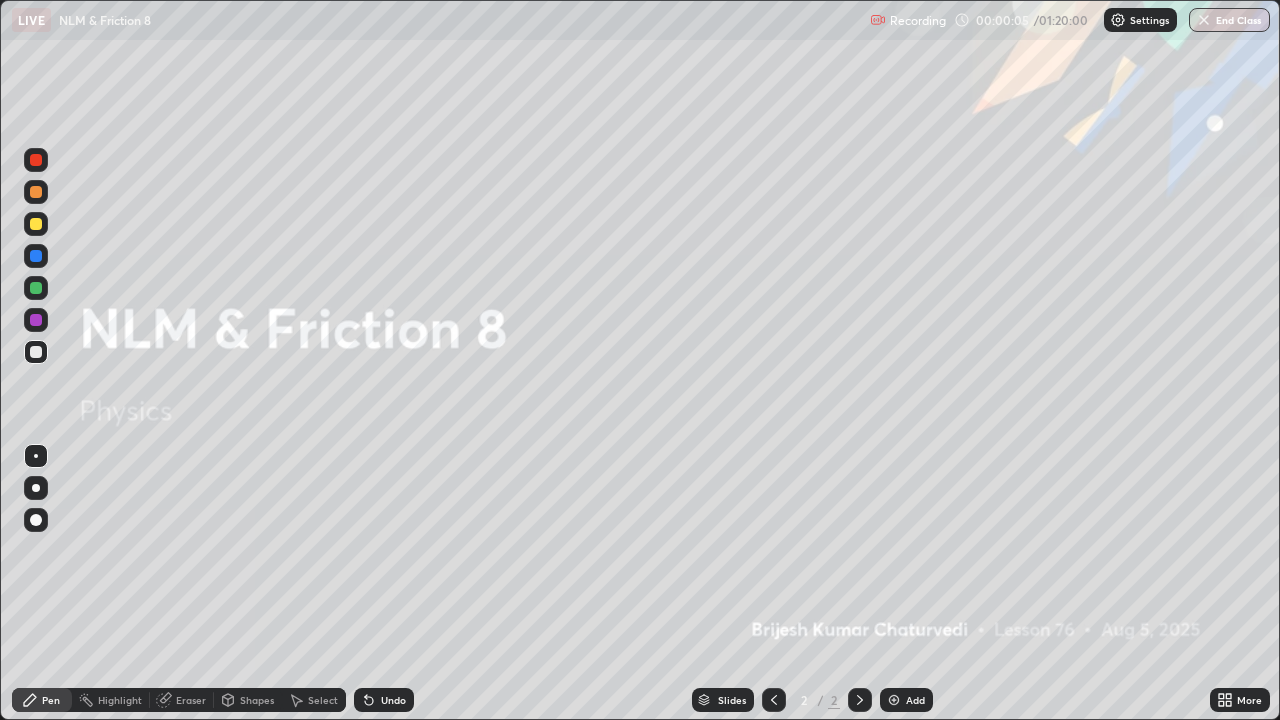 click at bounding box center [36, 192] 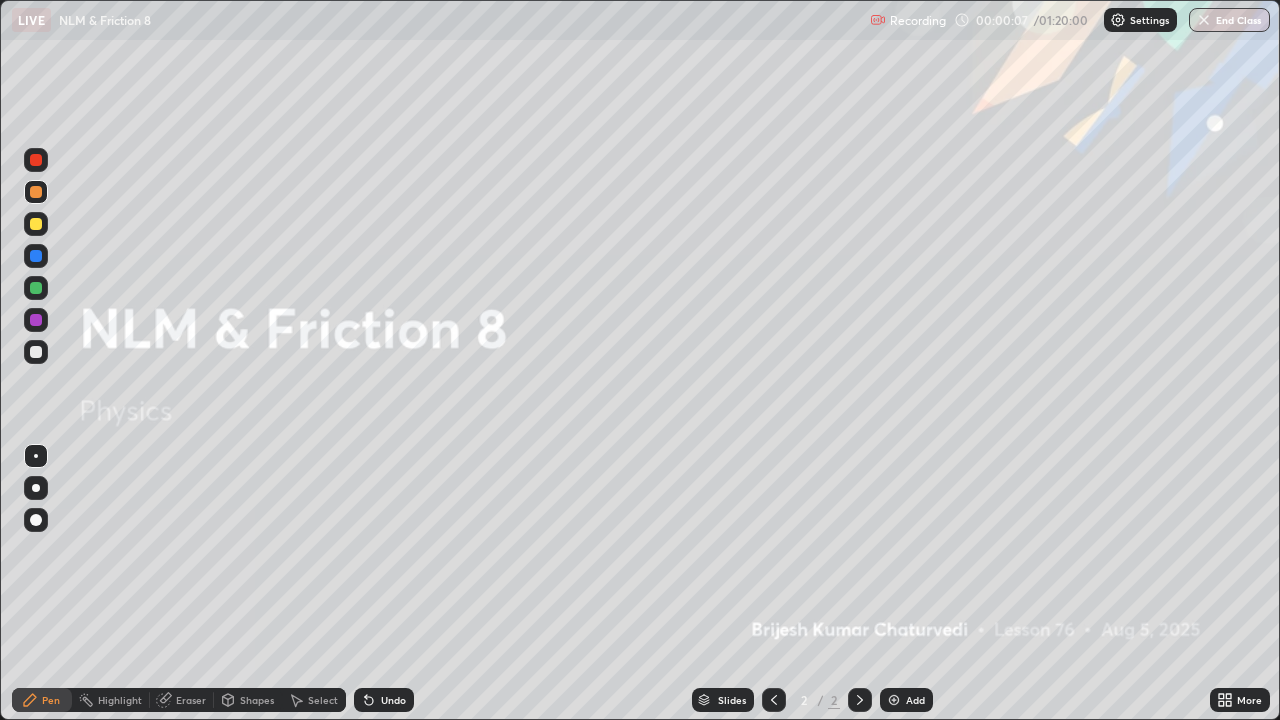 click at bounding box center (894, 700) 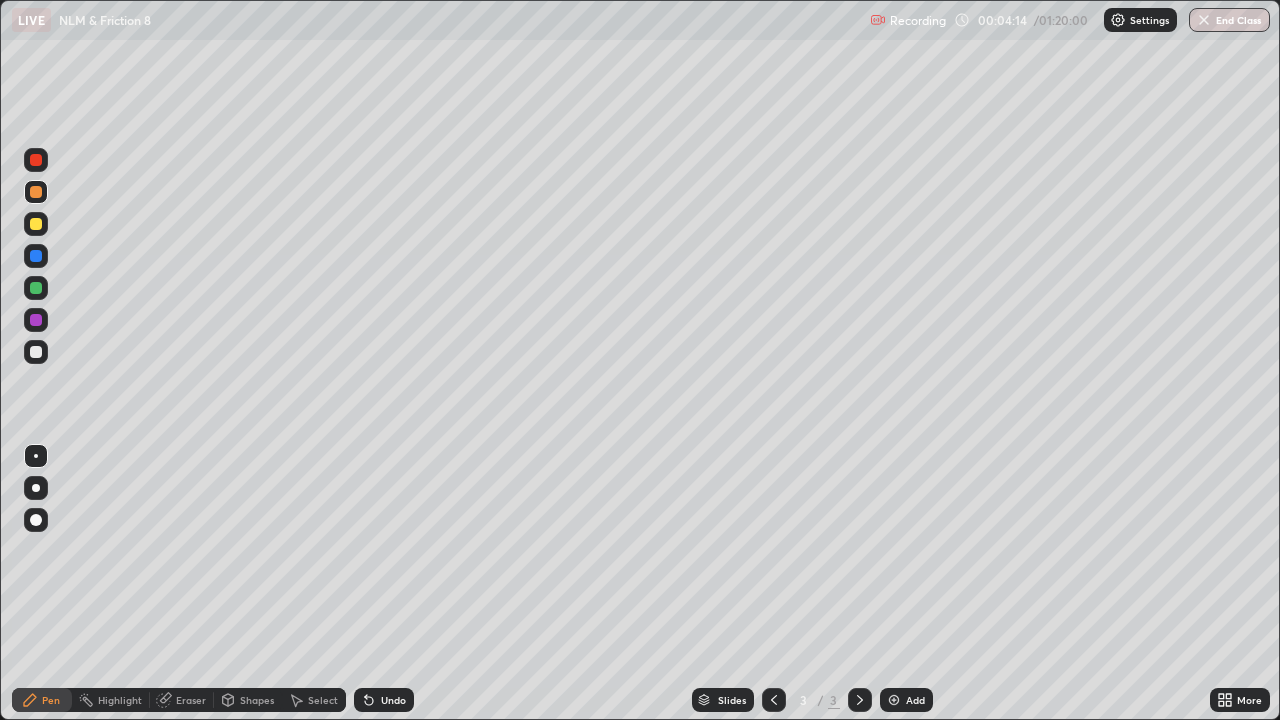click at bounding box center [36, 224] 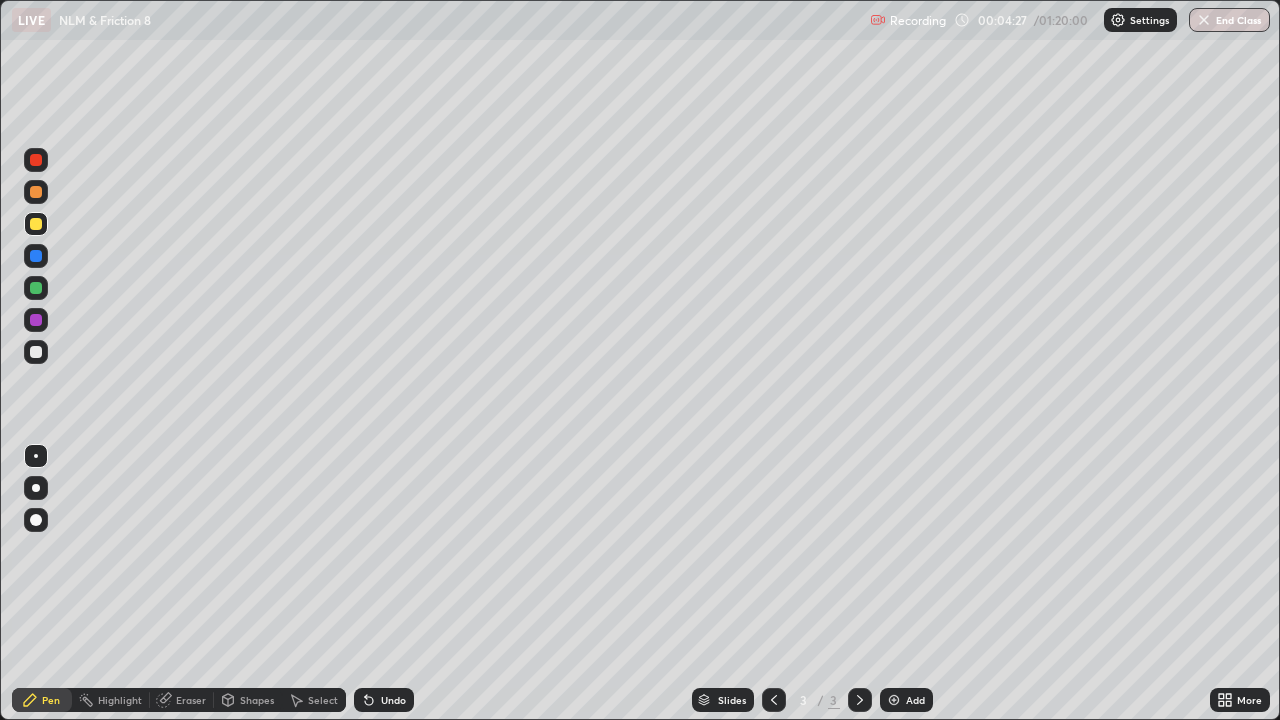 click at bounding box center [36, 192] 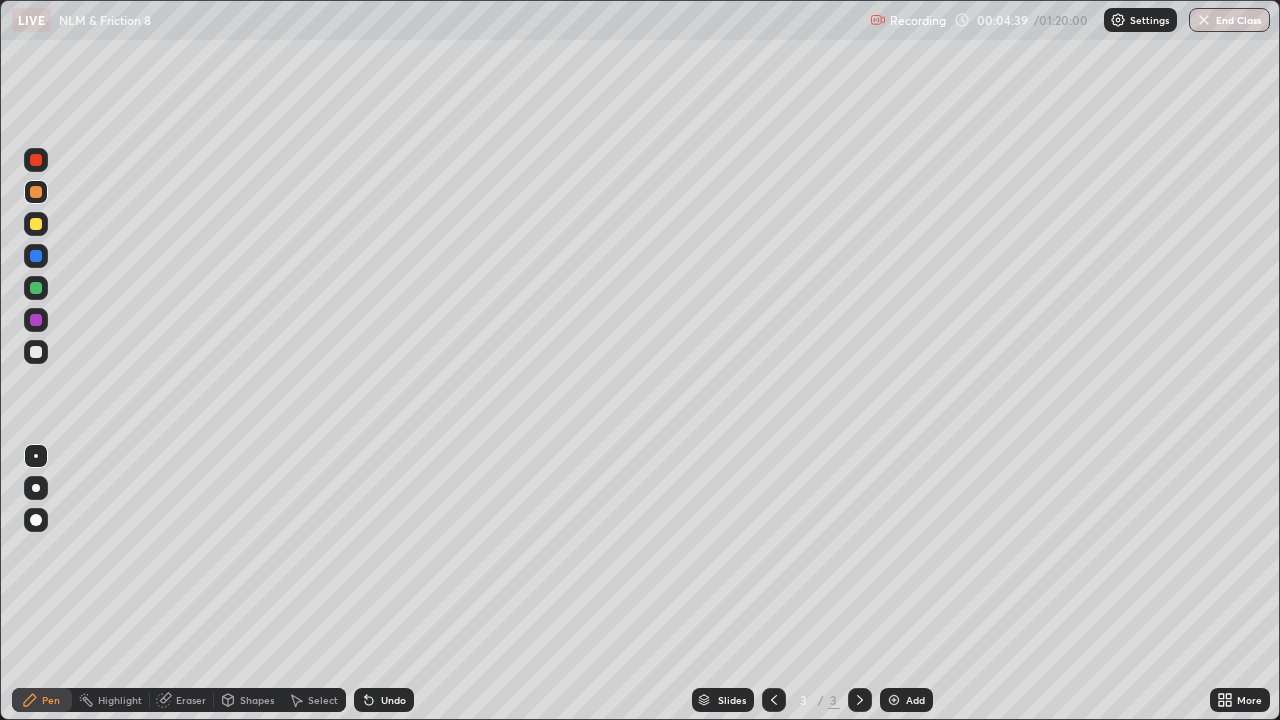 click at bounding box center (36, 320) 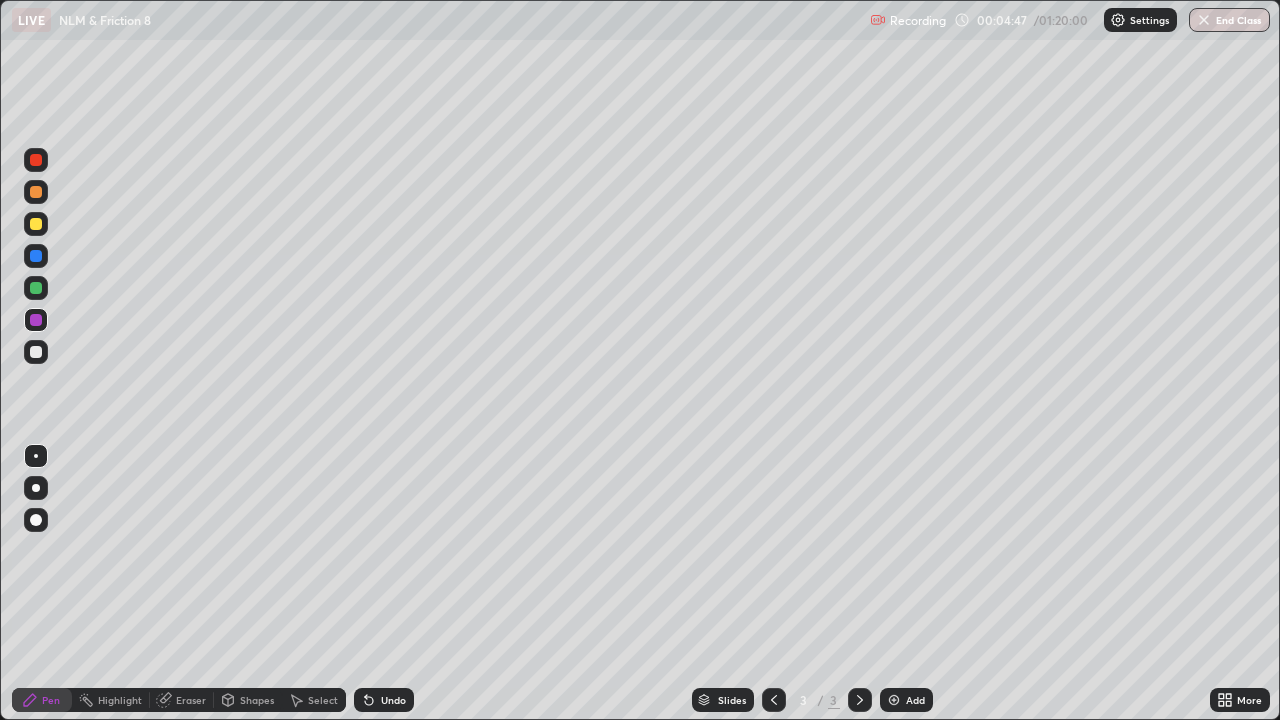 click at bounding box center (36, 256) 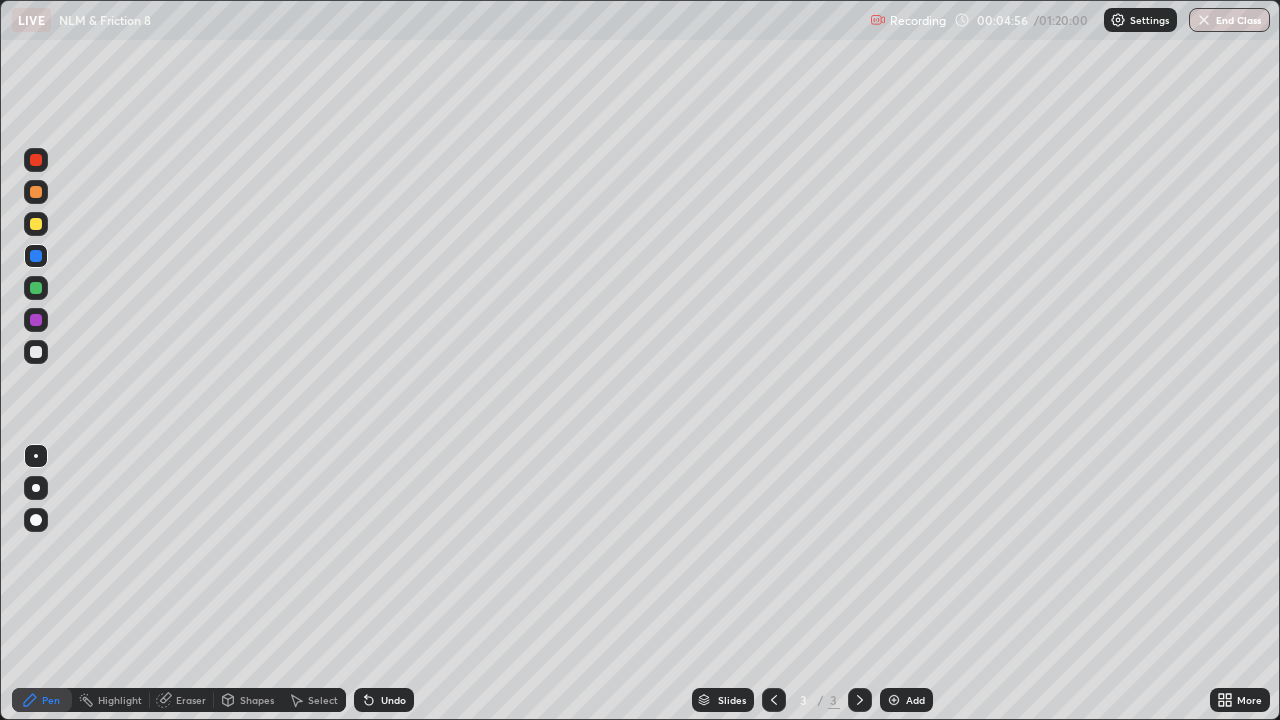 click on "Undo" at bounding box center (393, 700) 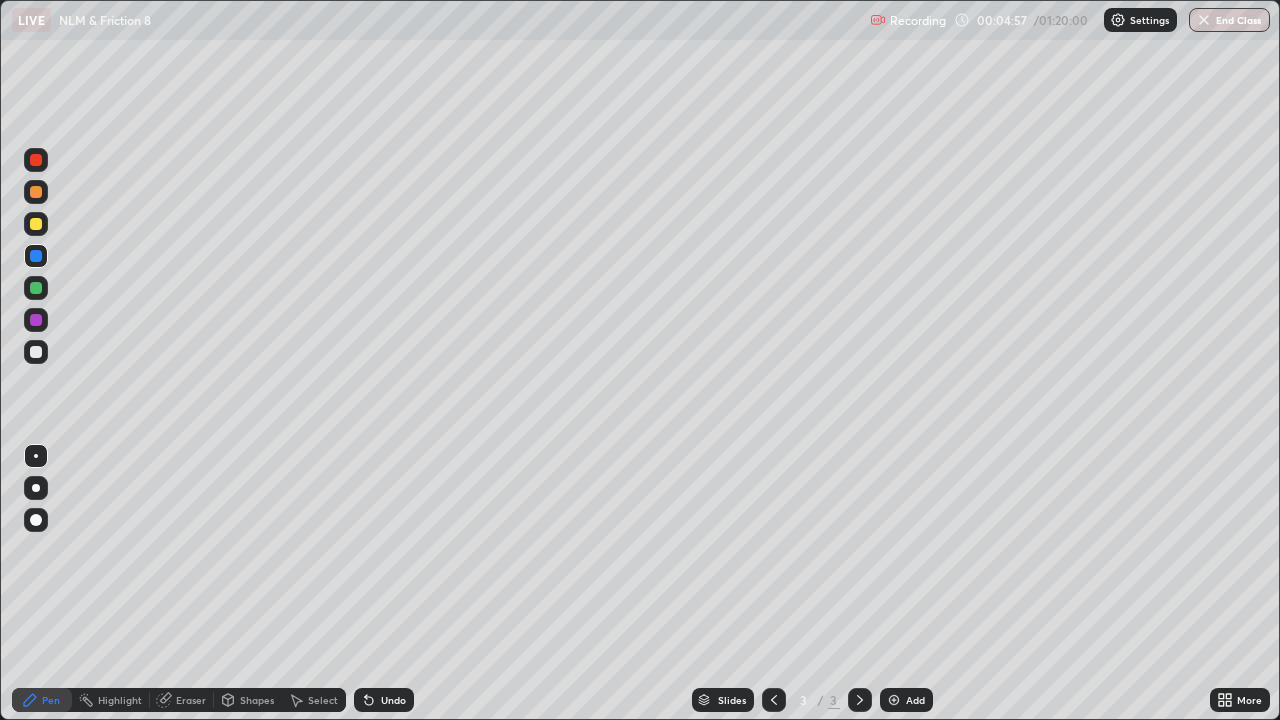 click on "Undo" at bounding box center [393, 700] 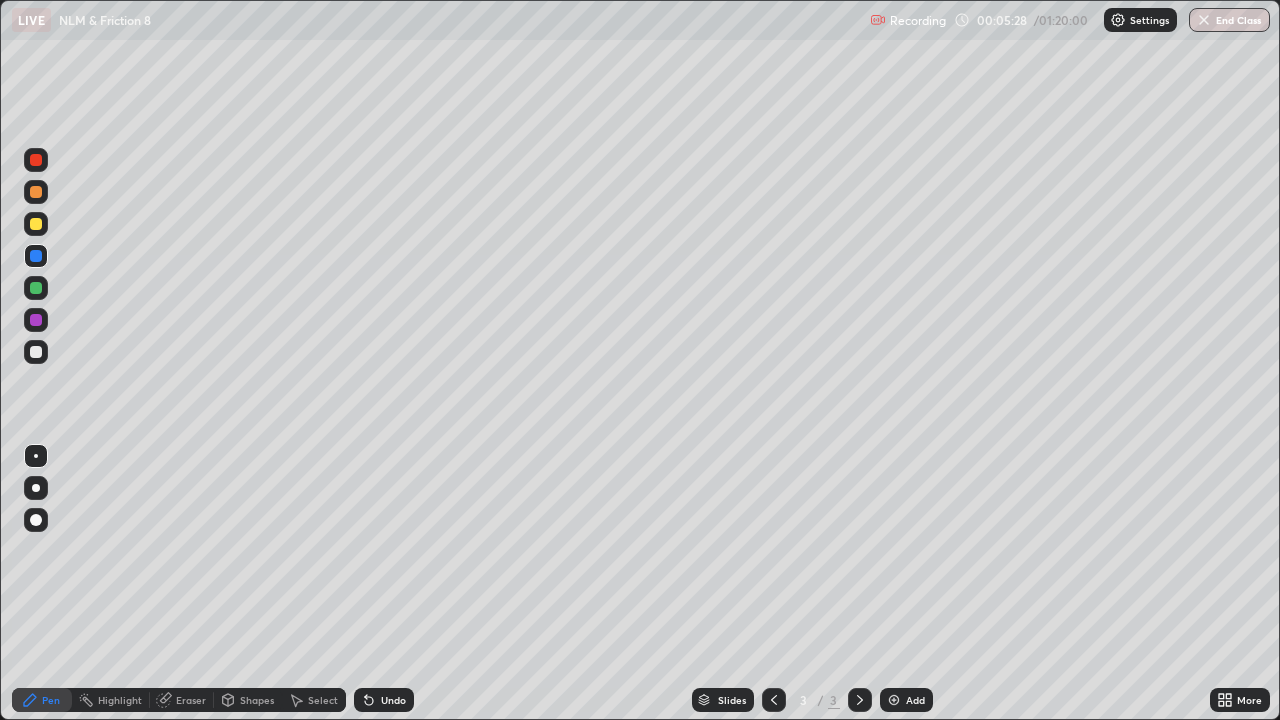 click on "Undo" at bounding box center (384, 700) 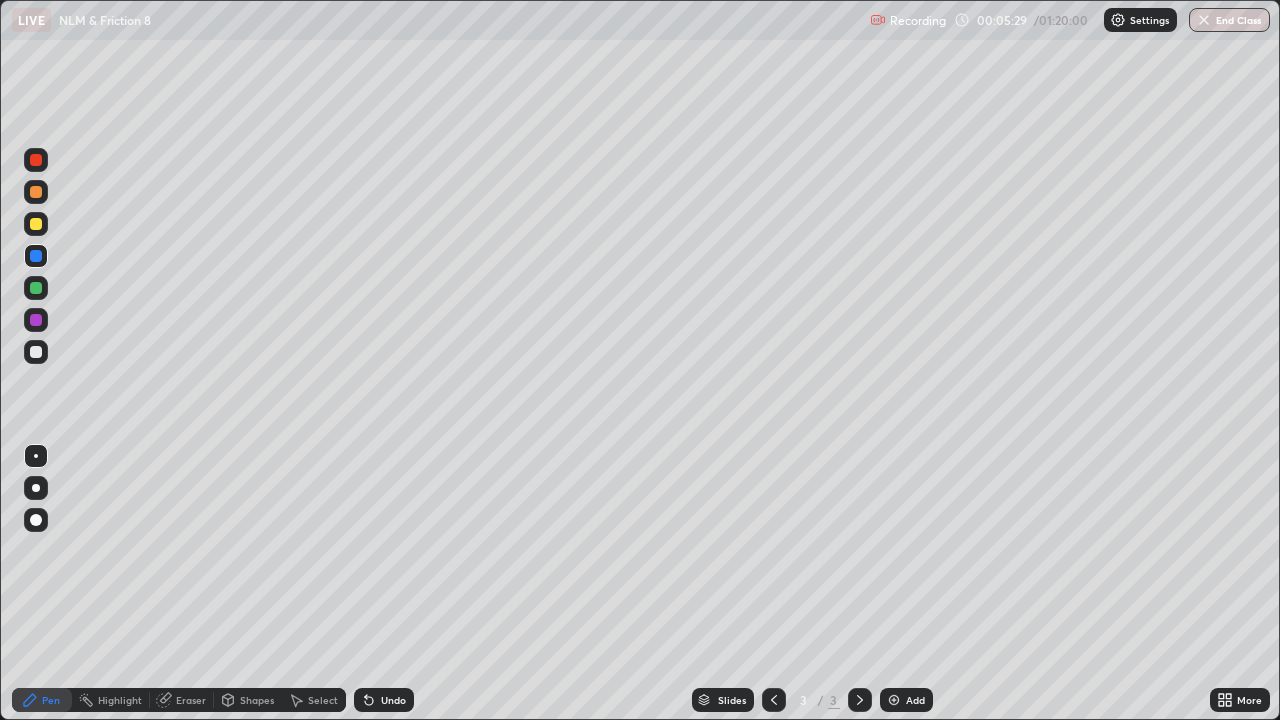 click on "Undo" at bounding box center [384, 700] 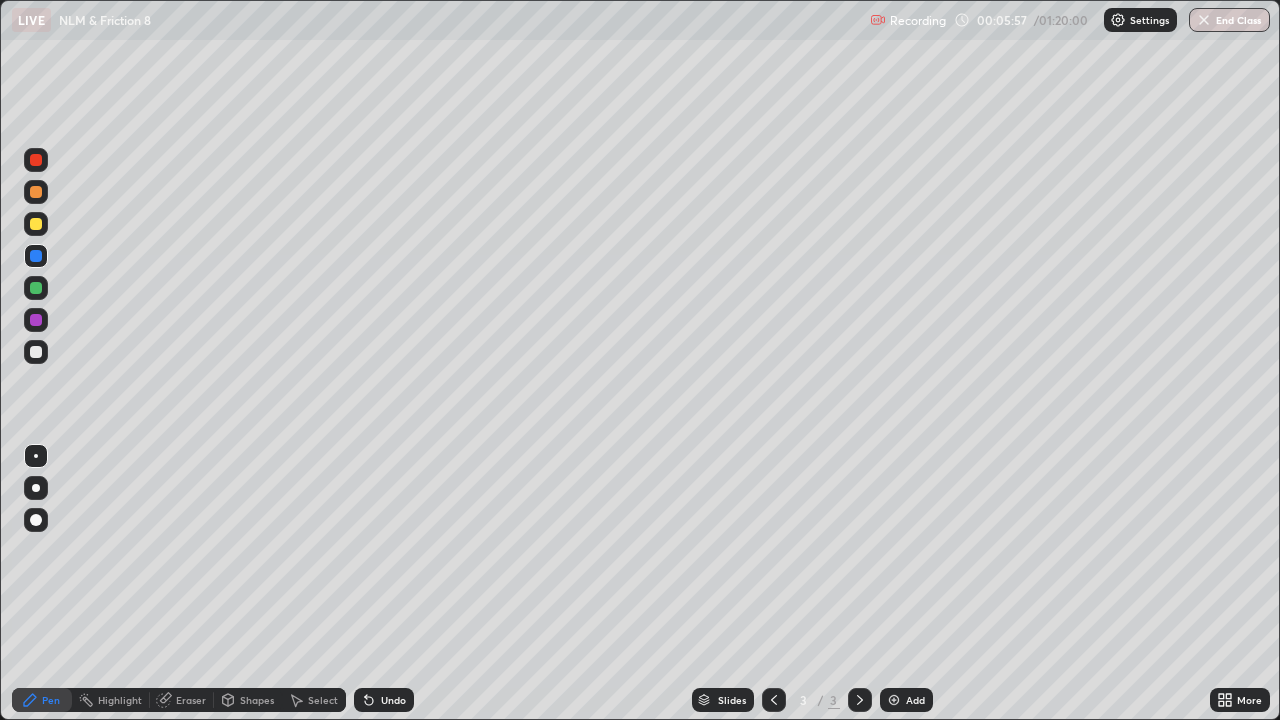 click at bounding box center (36, 160) 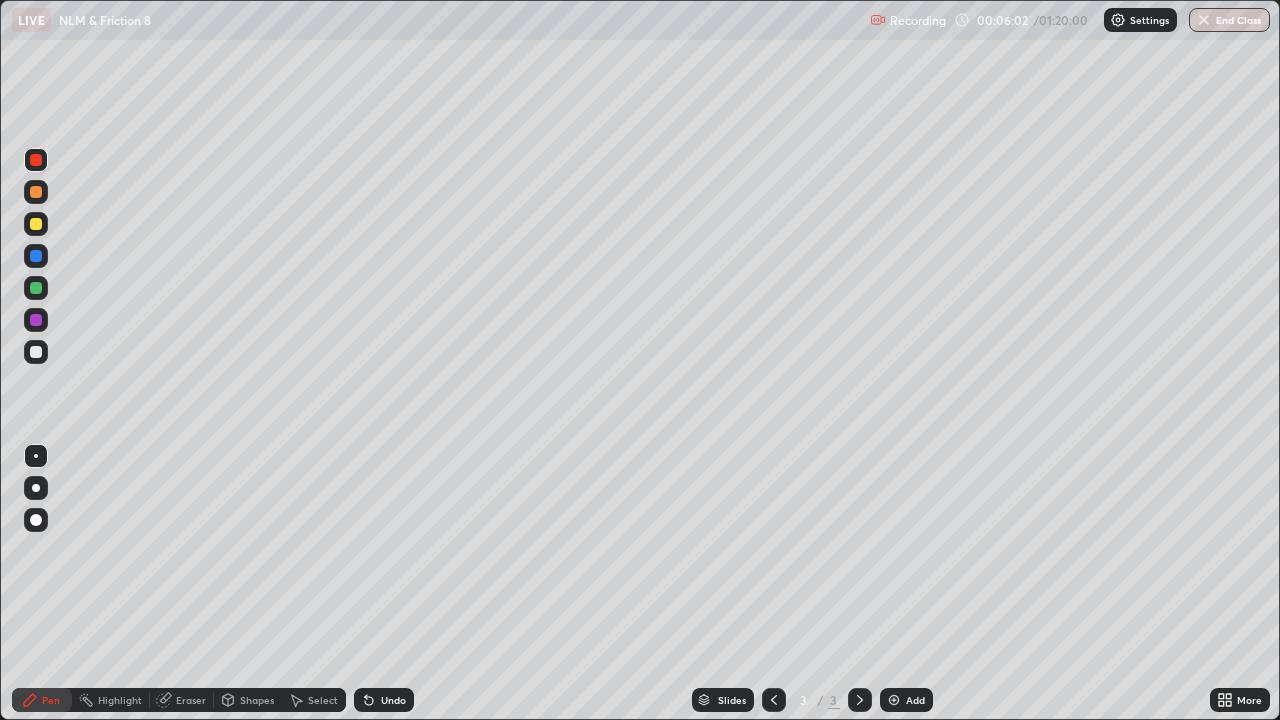 click on "Undo" at bounding box center [393, 700] 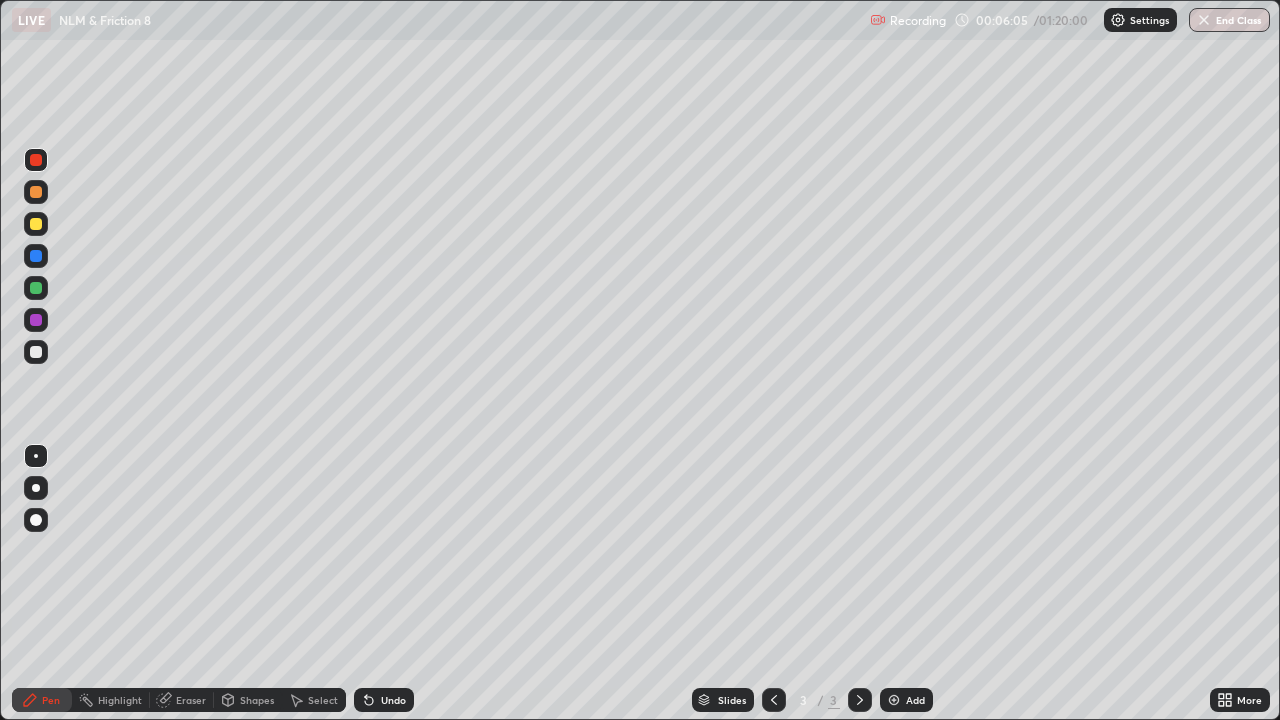 click on "Select" at bounding box center [314, 700] 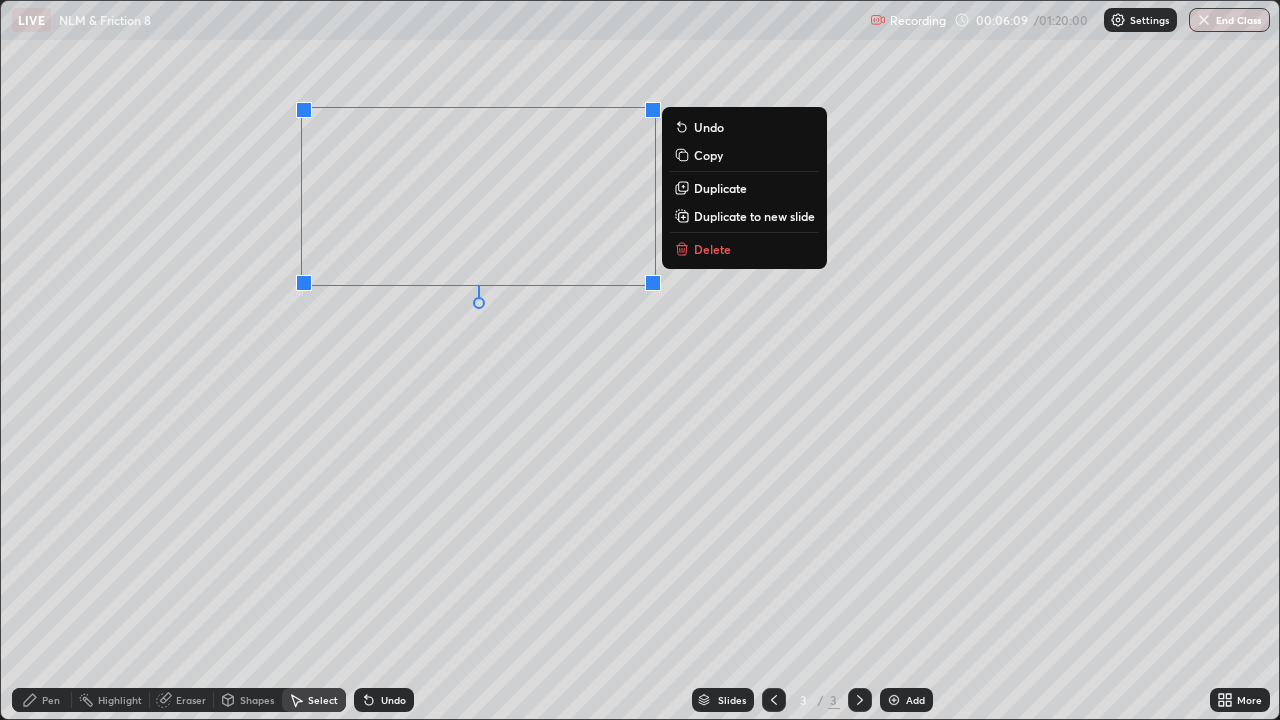 click 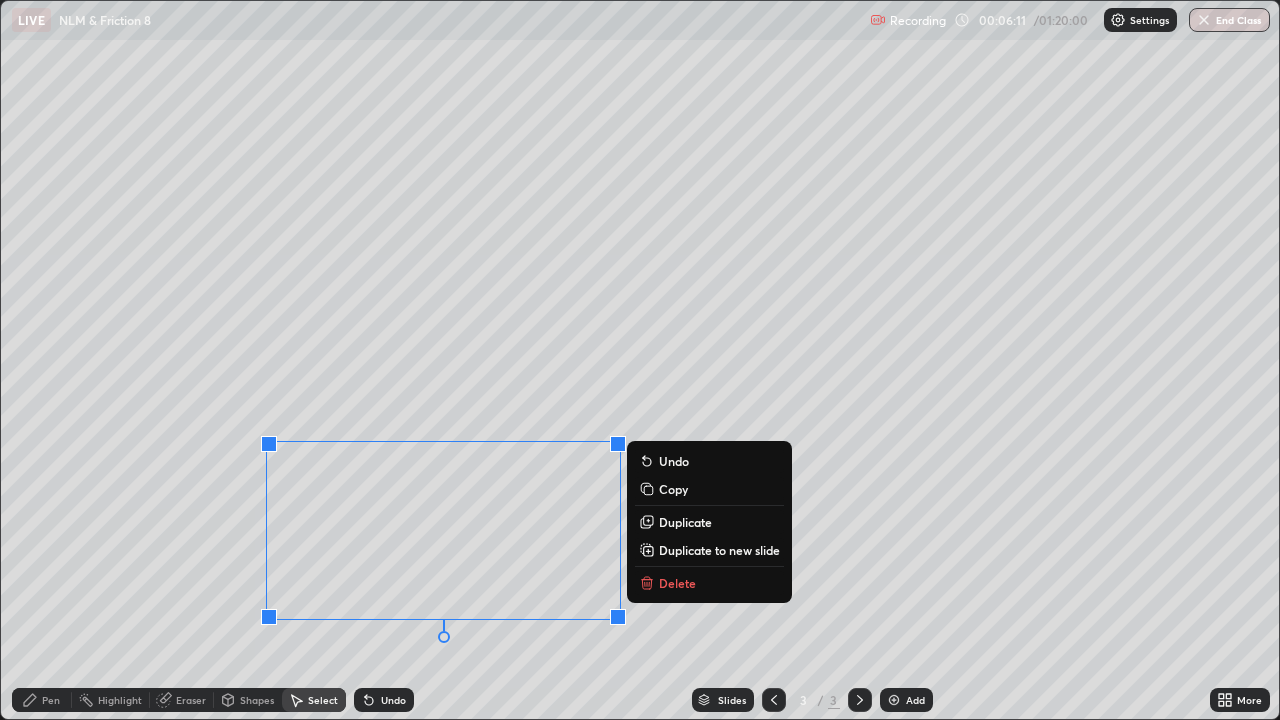 click on "0 ° Undo Copy Duplicate Duplicate to new slide Delete" at bounding box center (640, 360) 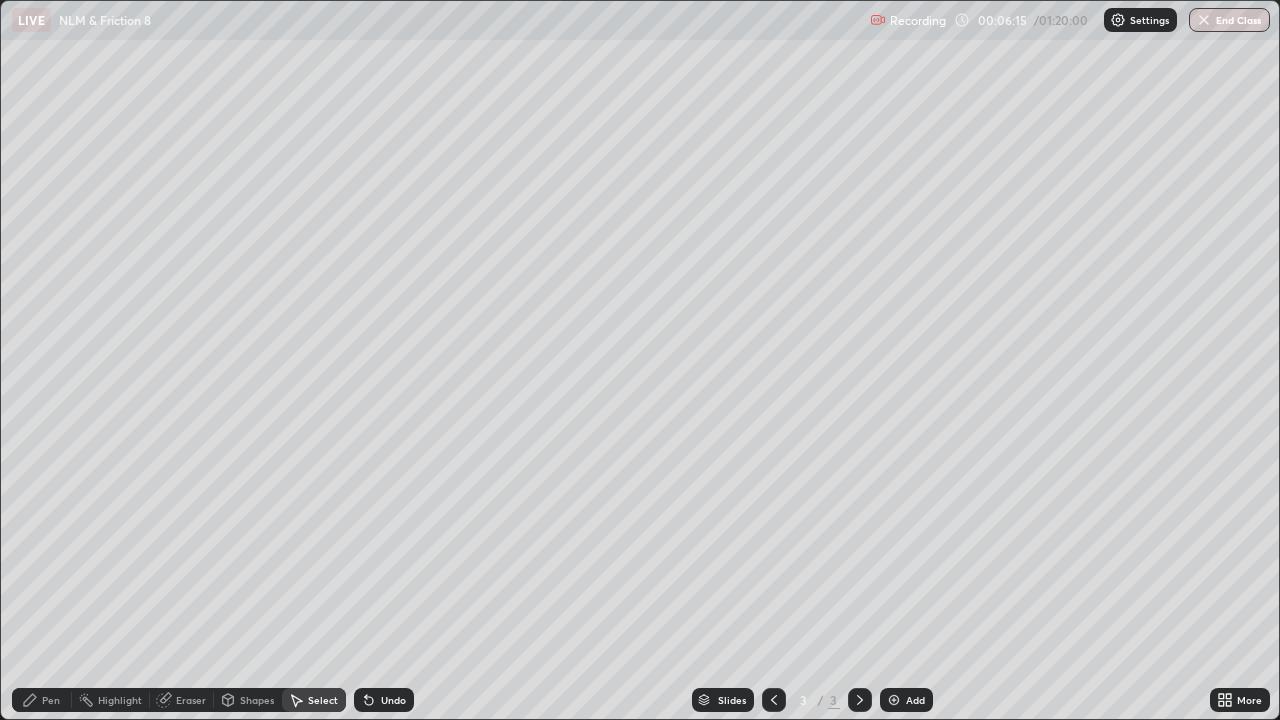 click on "Pen" at bounding box center [51, 700] 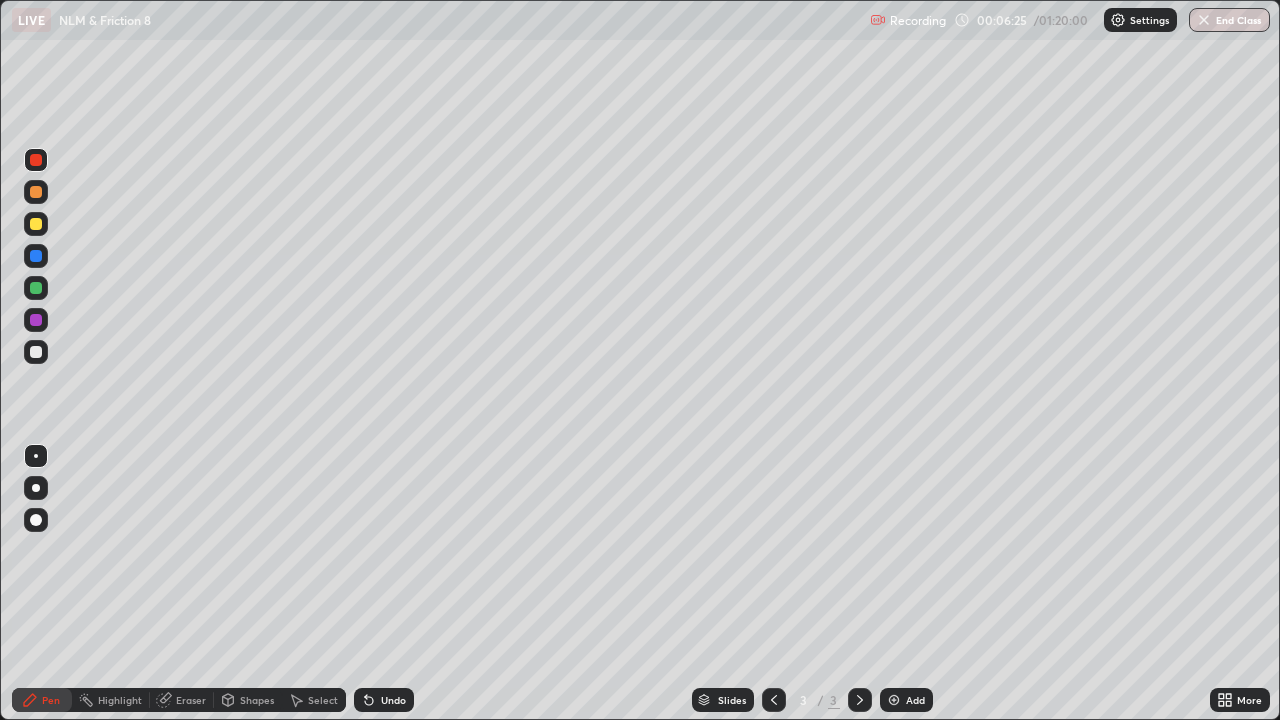click at bounding box center (36, 192) 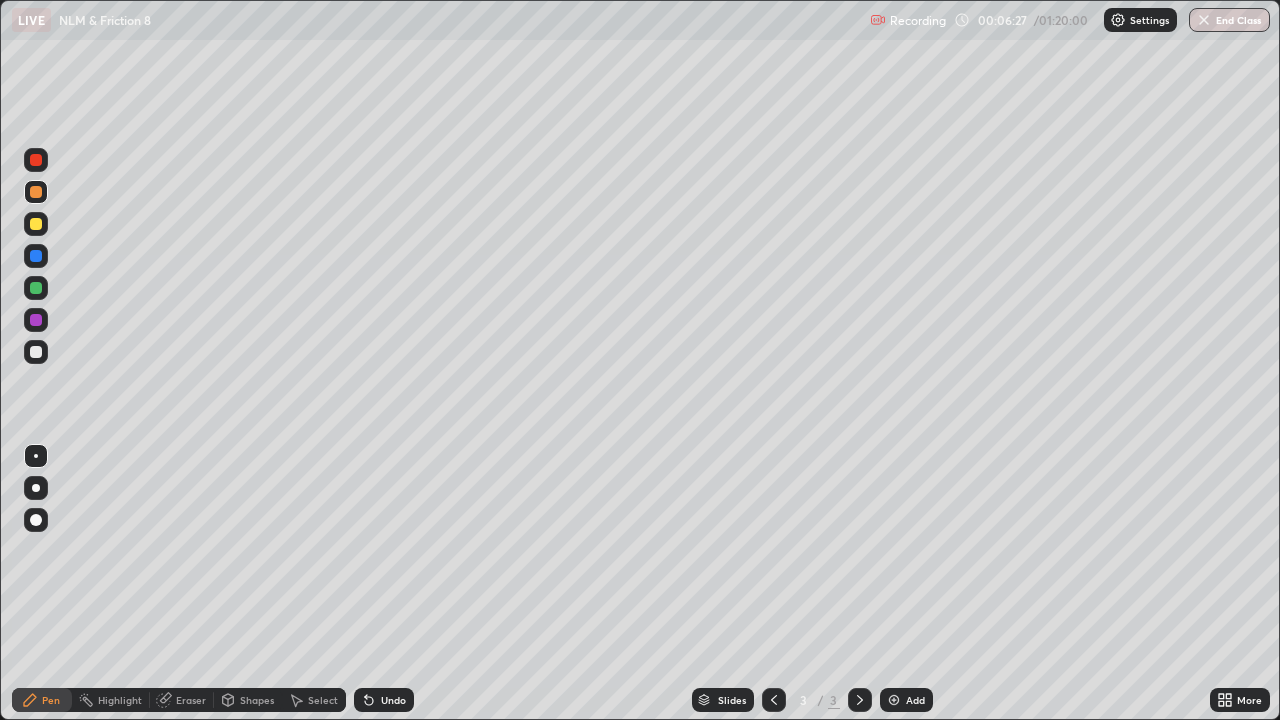 click at bounding box center (36, 288) 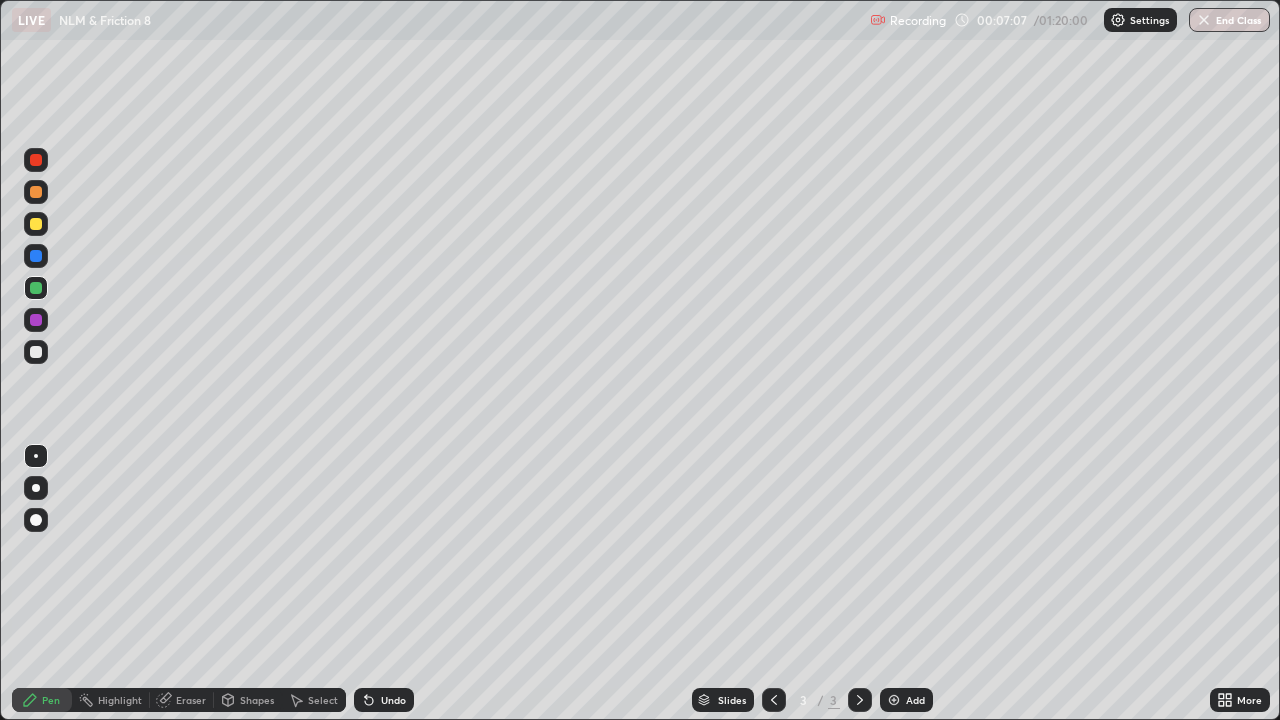 click at bounding box center [36, 256] 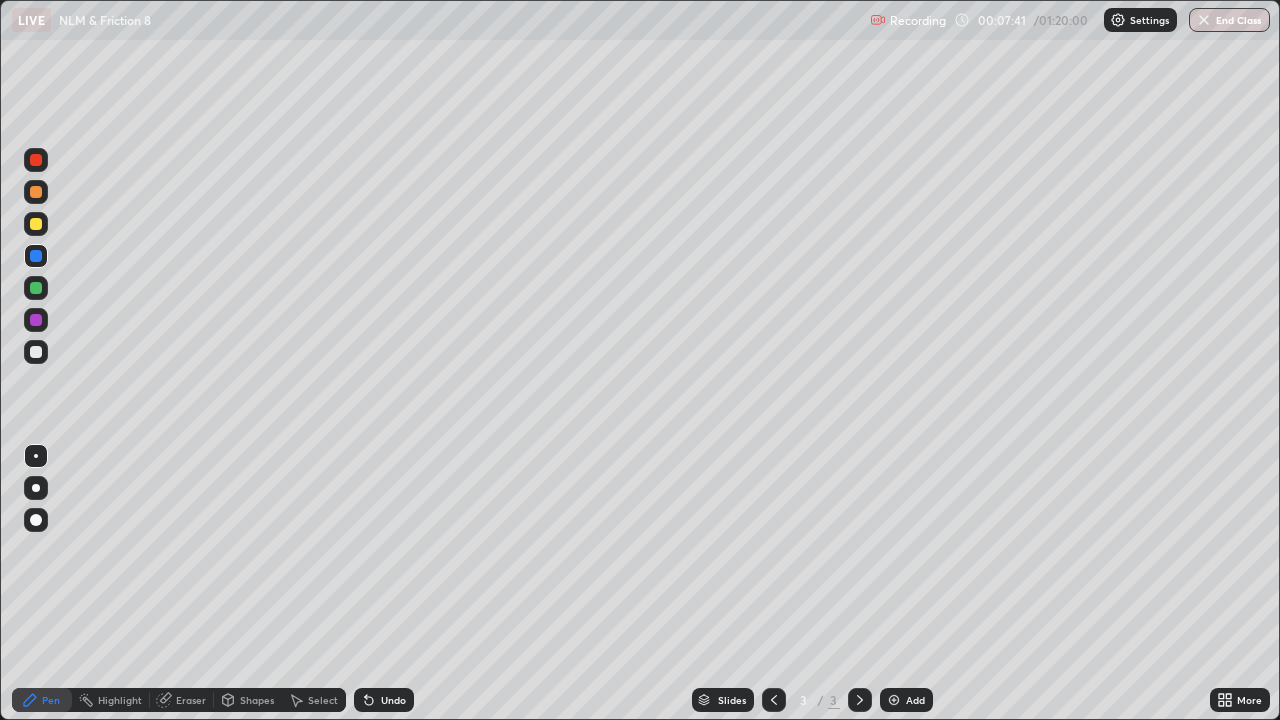 click at bounding box center [36, 352] 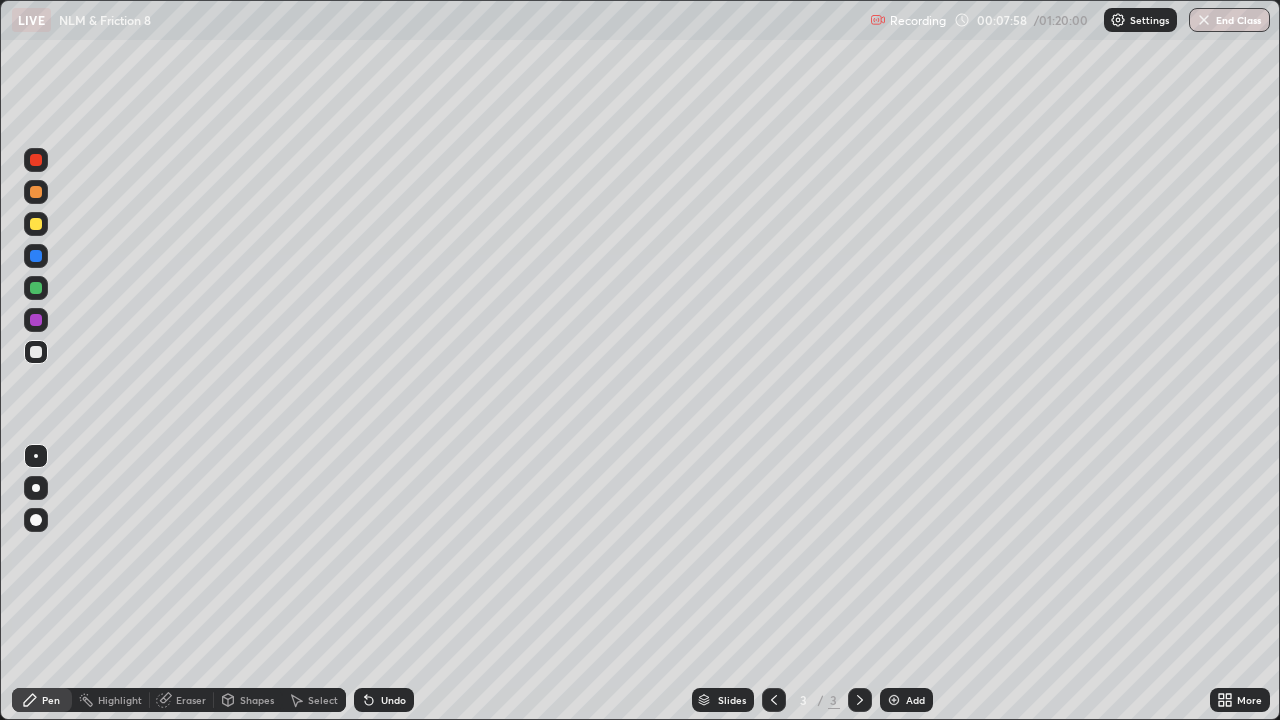 click on "Undo" at bounding box center [384, 700] 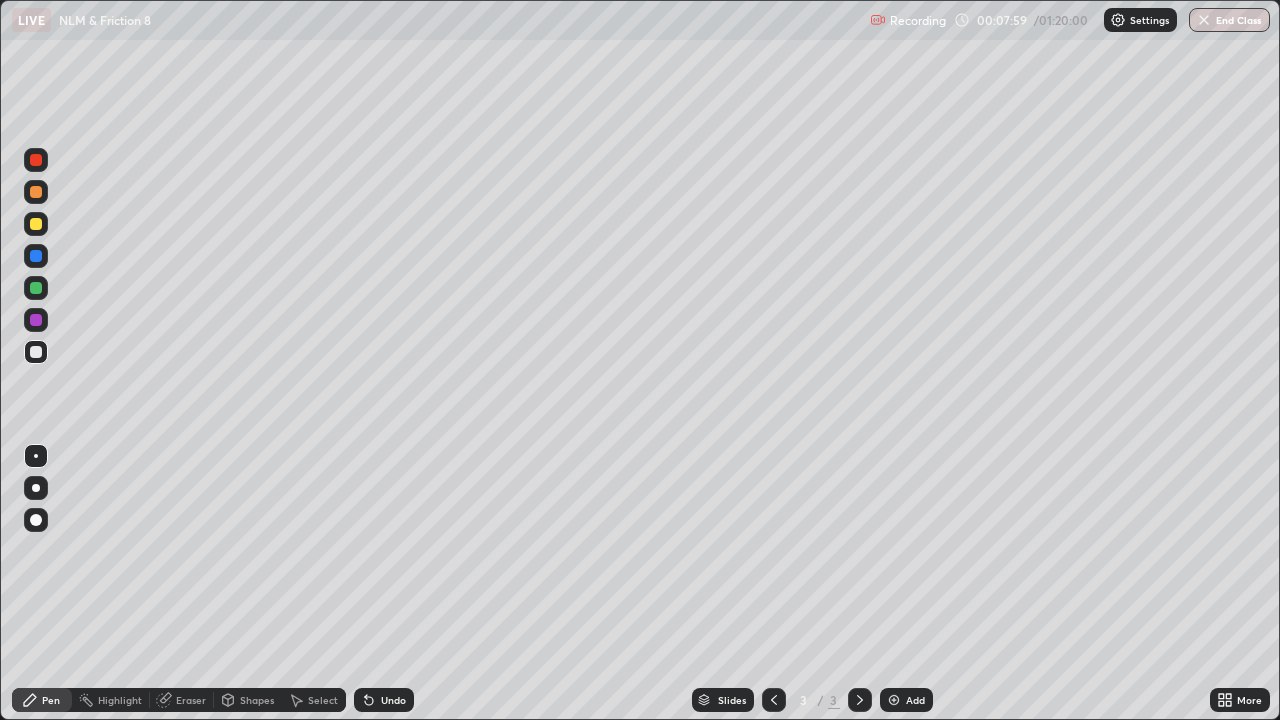 click on "Undo" at bounding box center (393, 700) 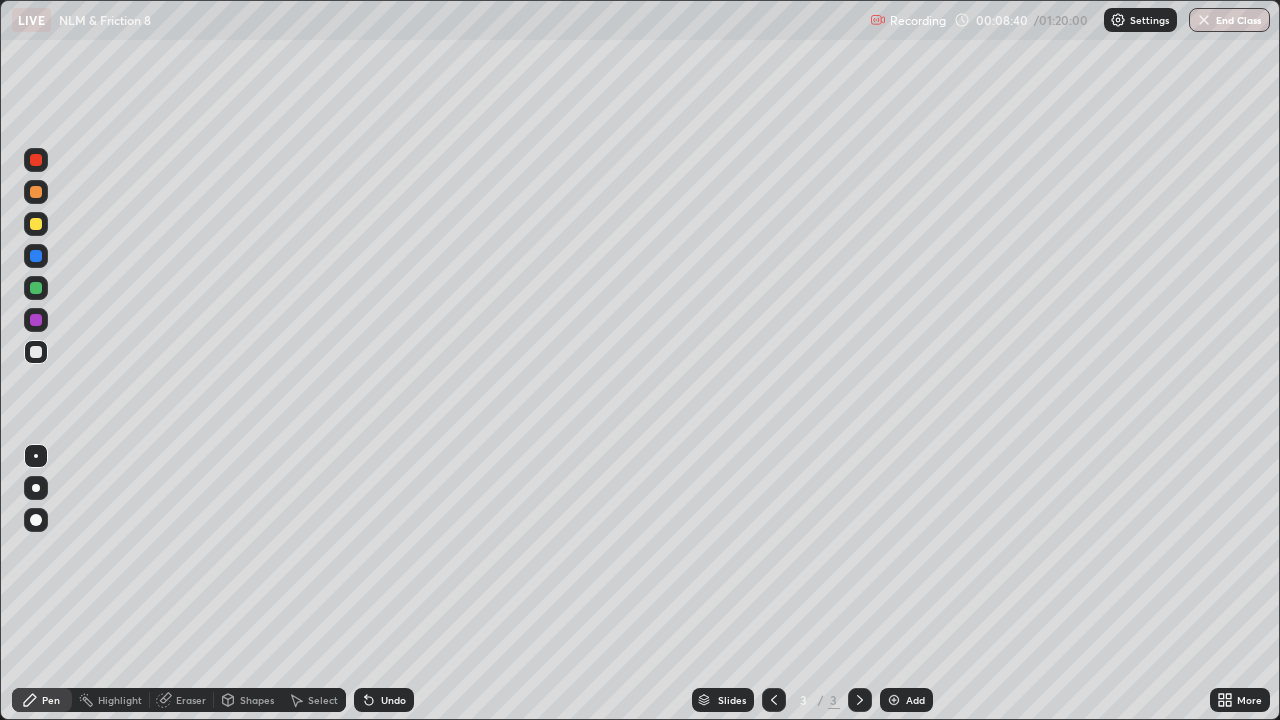 click on "Undo" at bounding box center (393, 700) 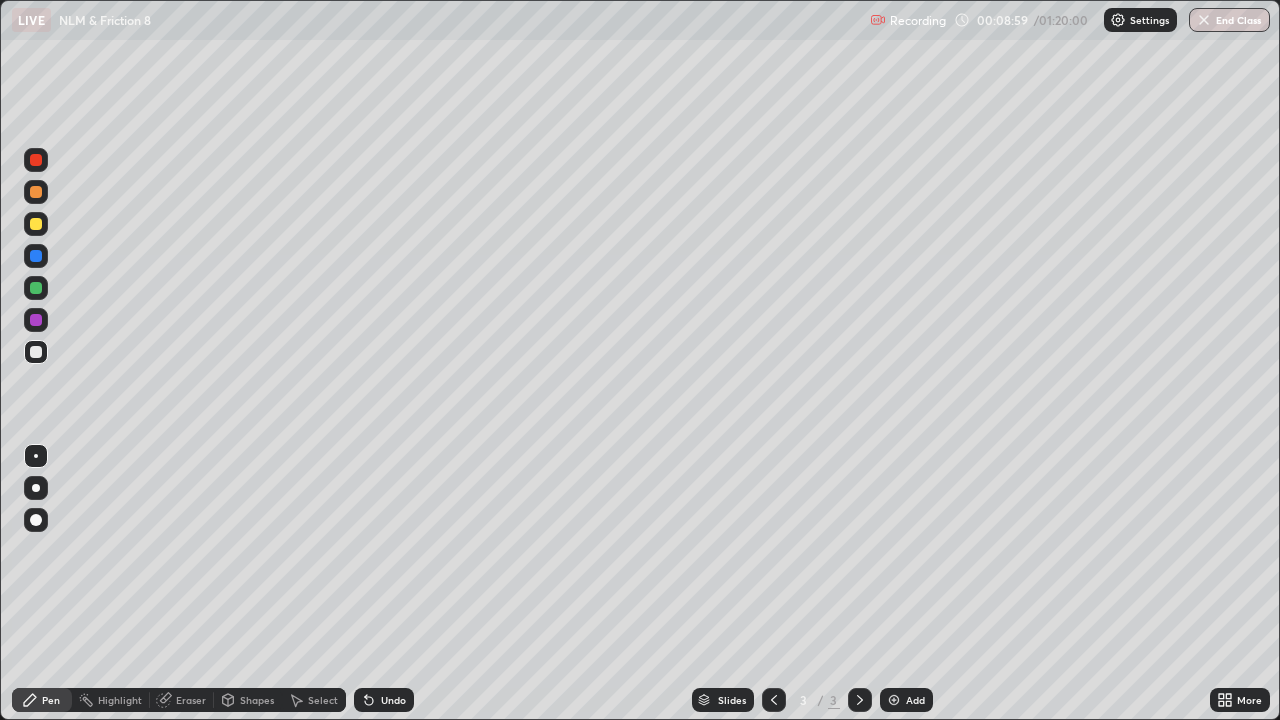 click on "Undo" at bounding box center [393, 700] 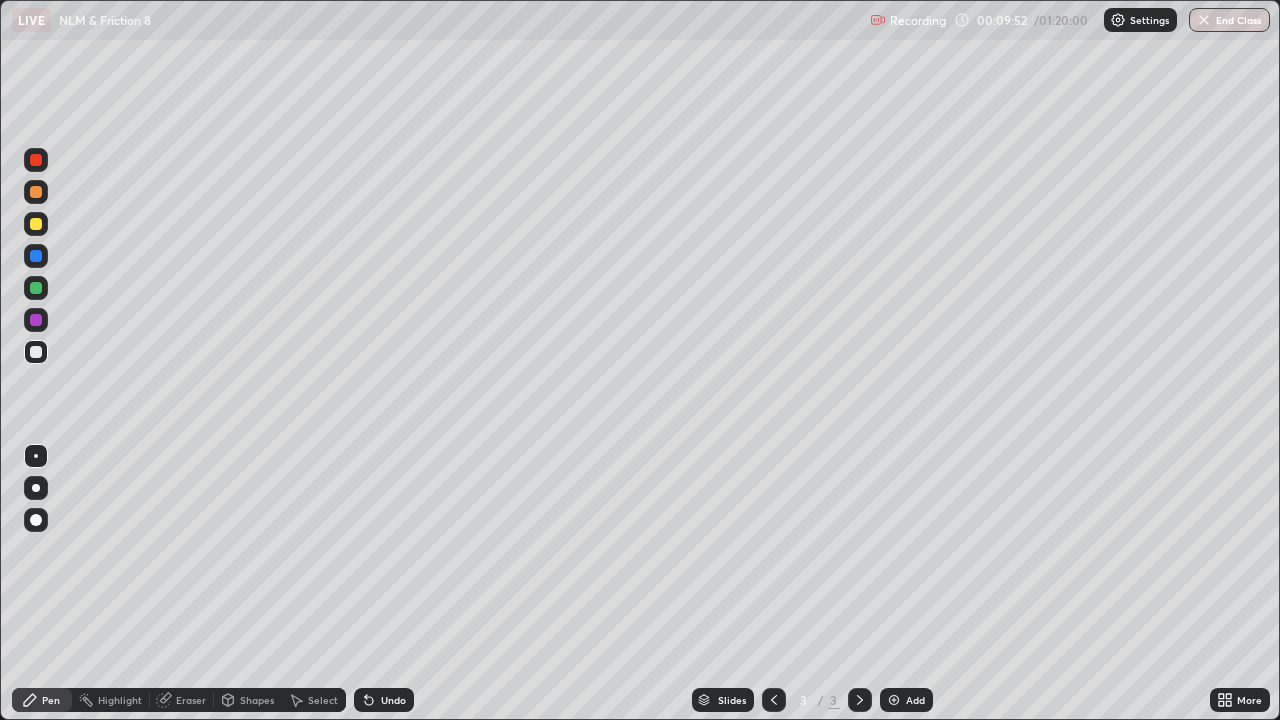 click at bounding box center [860, 700] 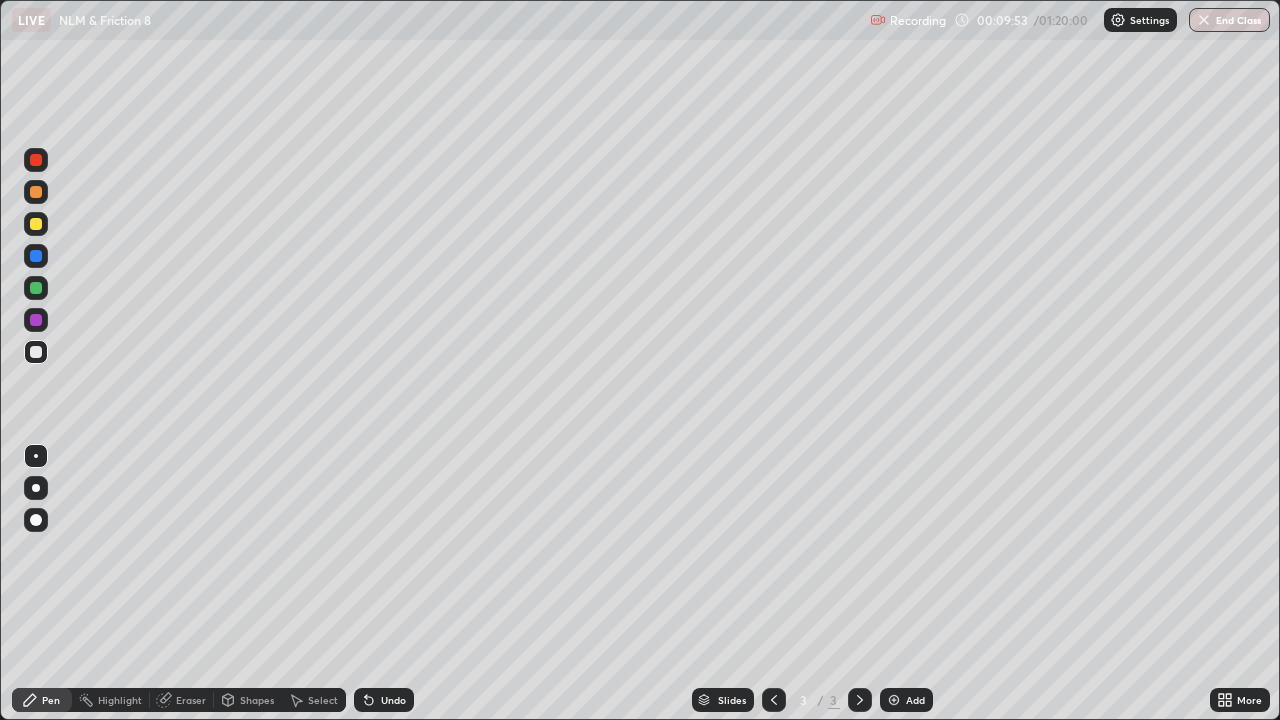 click at bounding box center [894, 700] 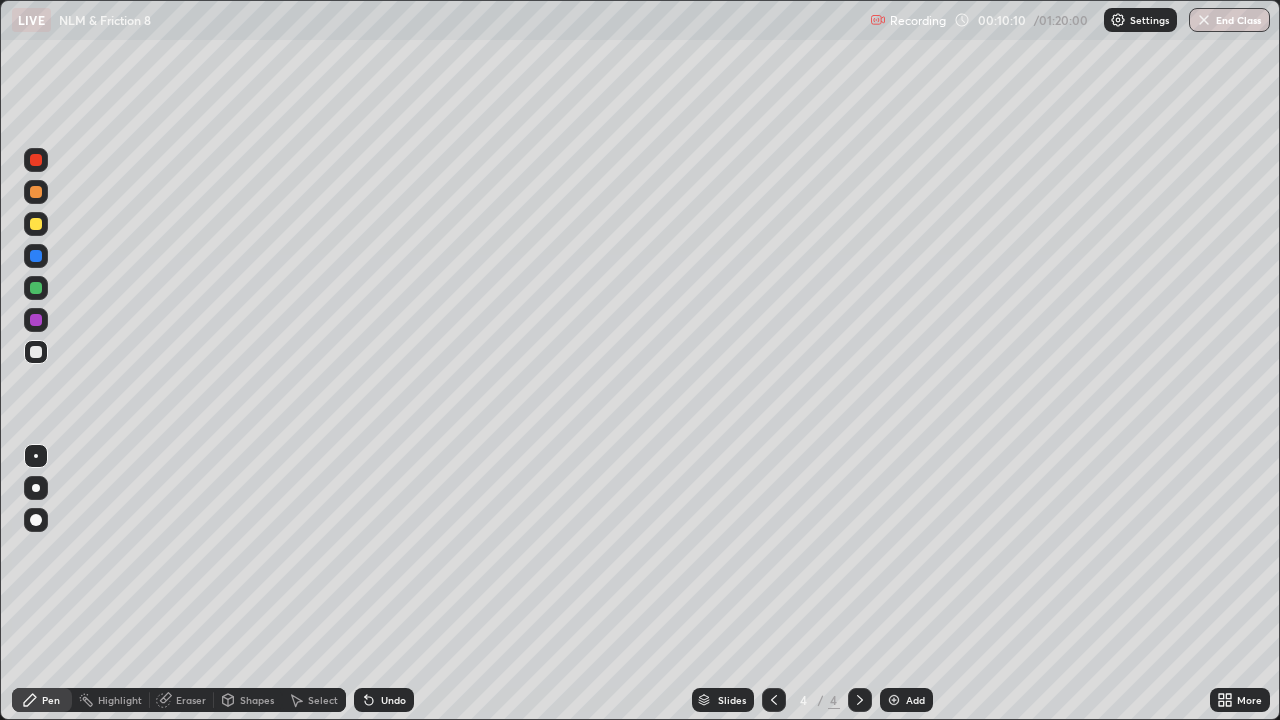 click 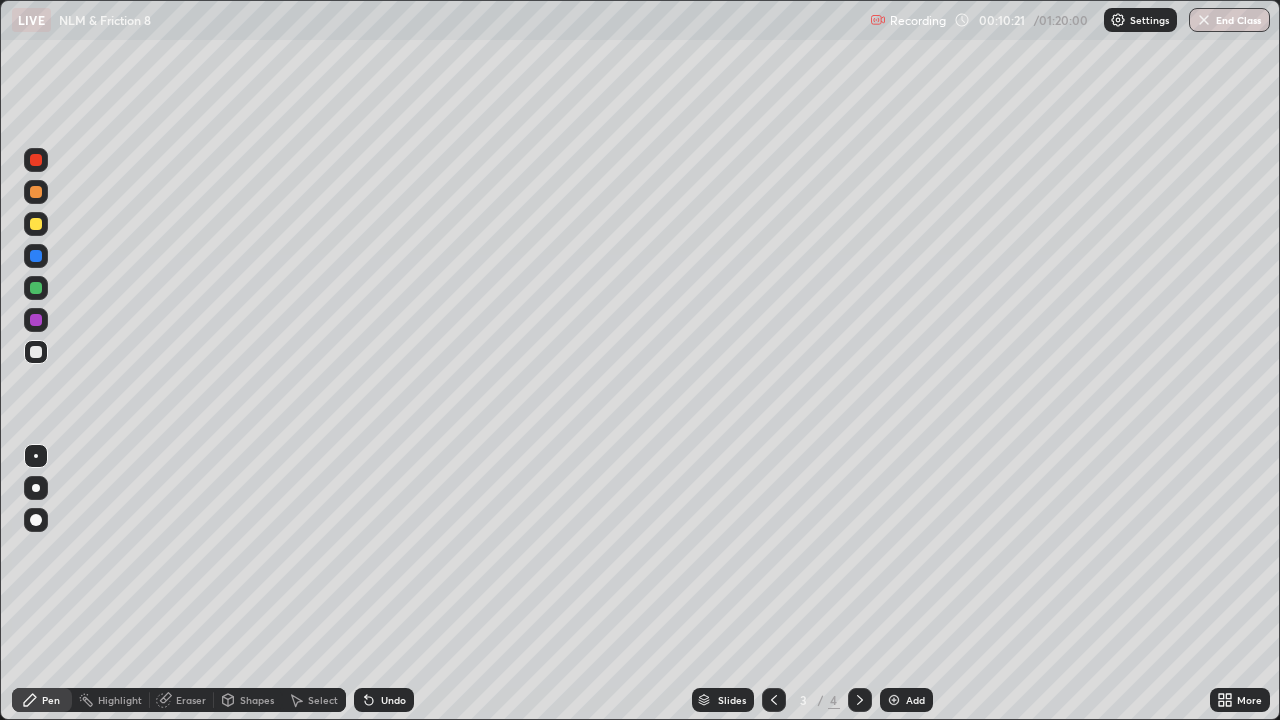 click 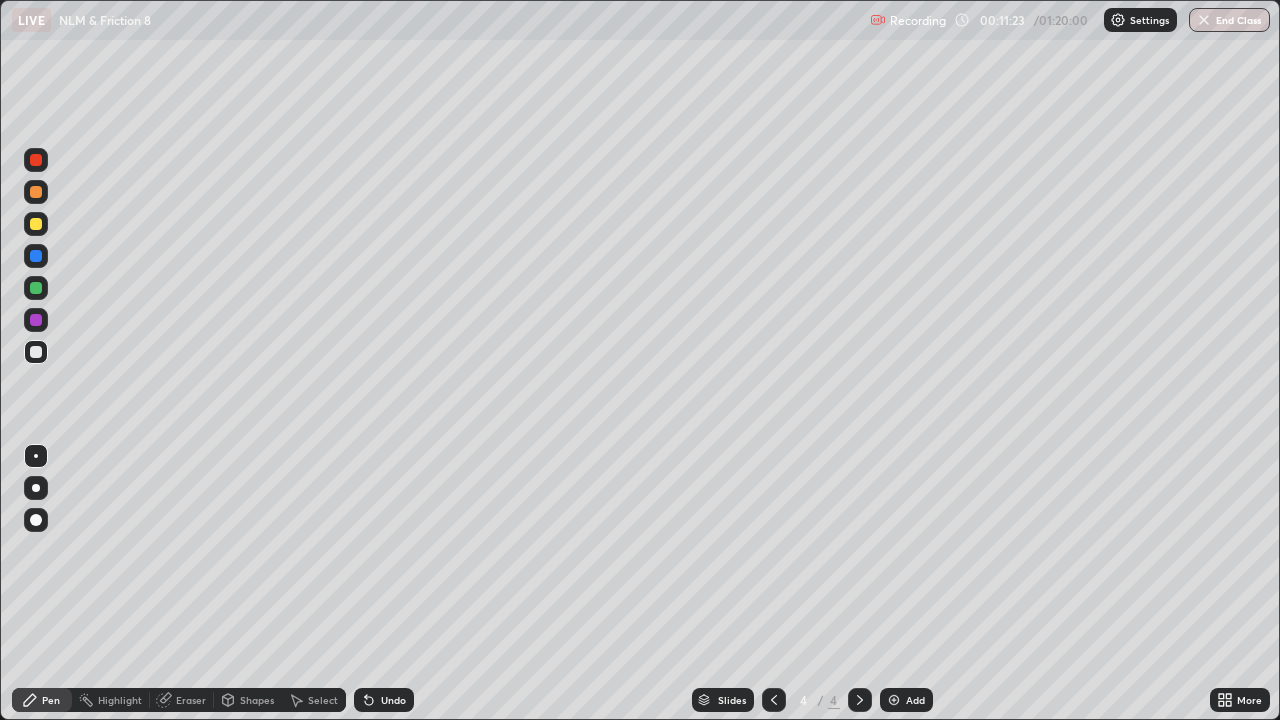 click 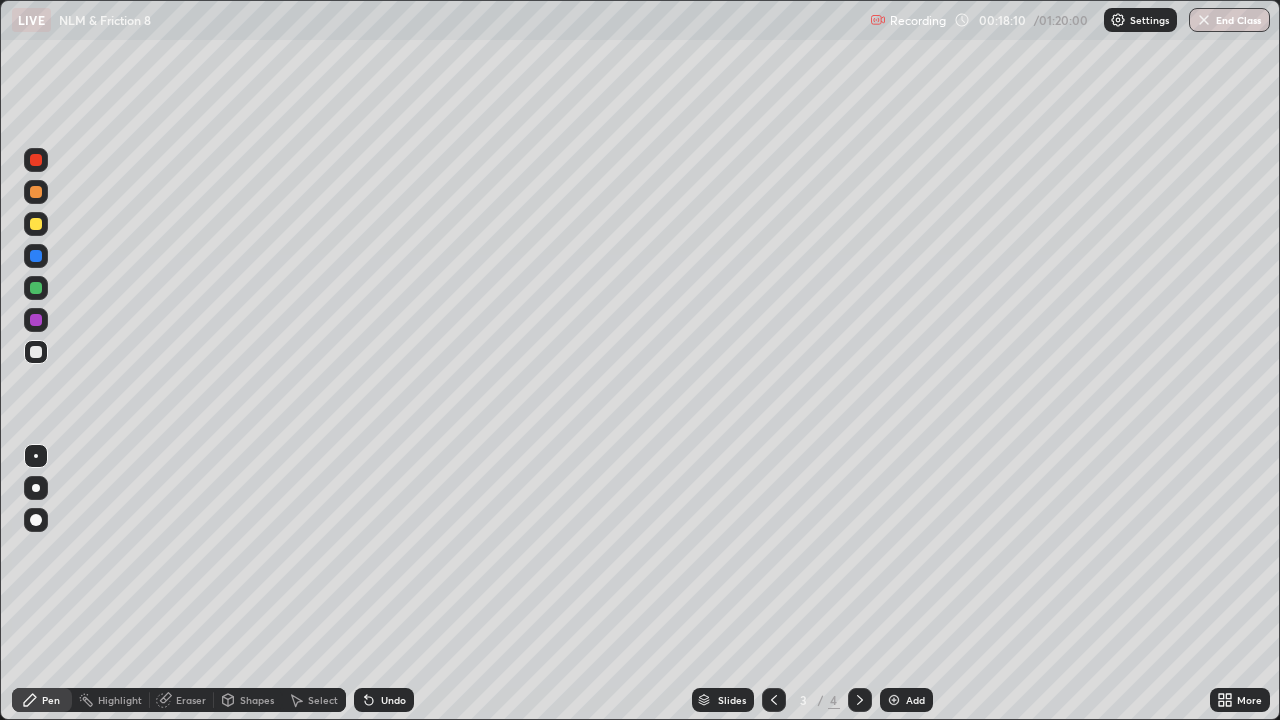 click 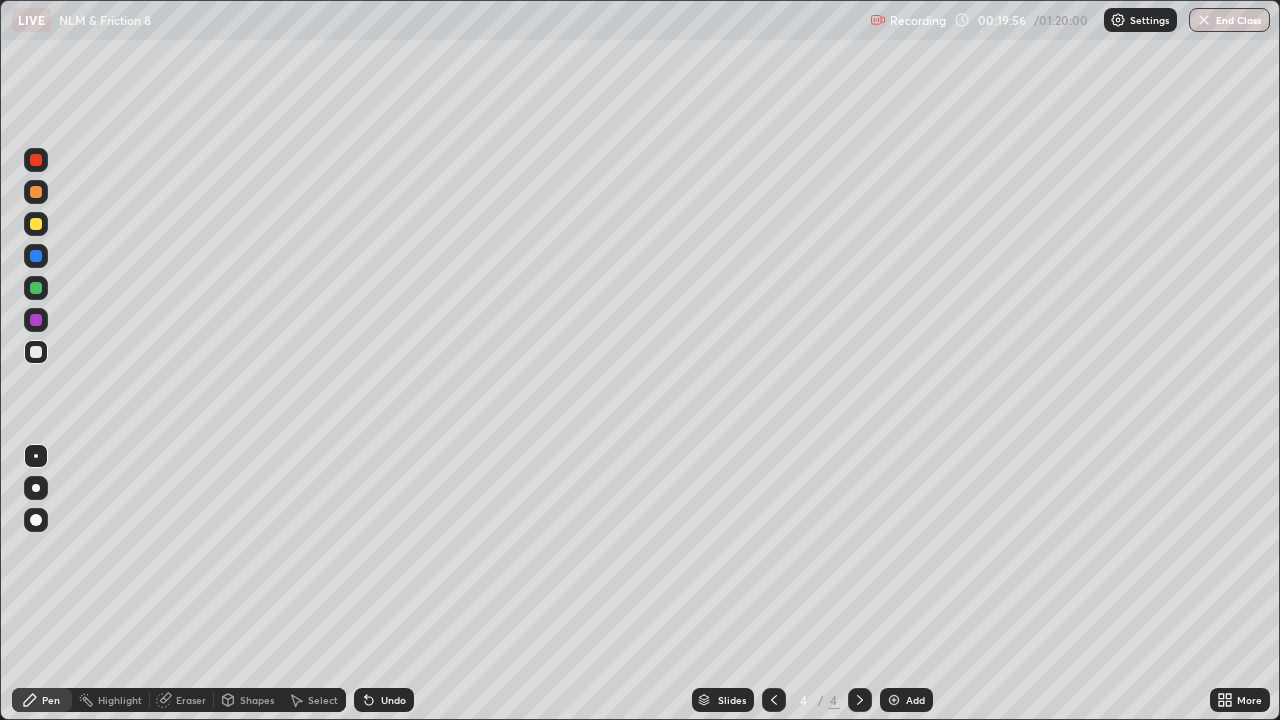 click 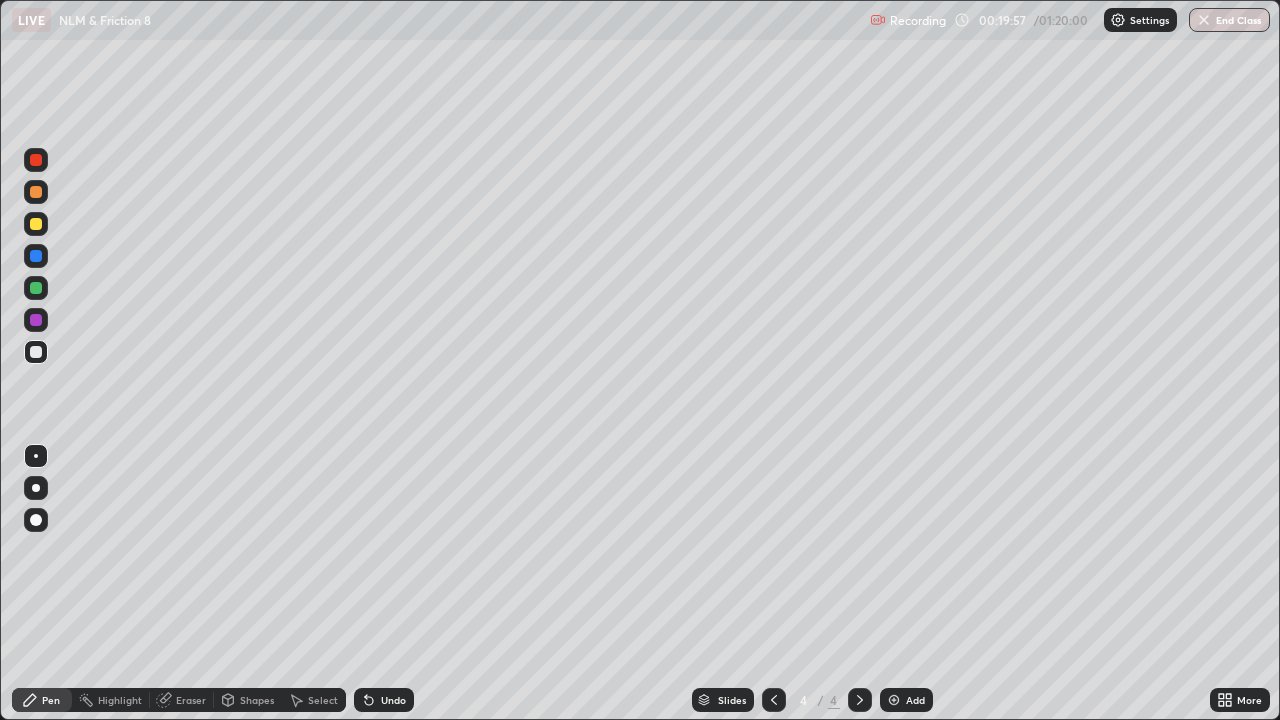 click at bounding box center (894, 700) 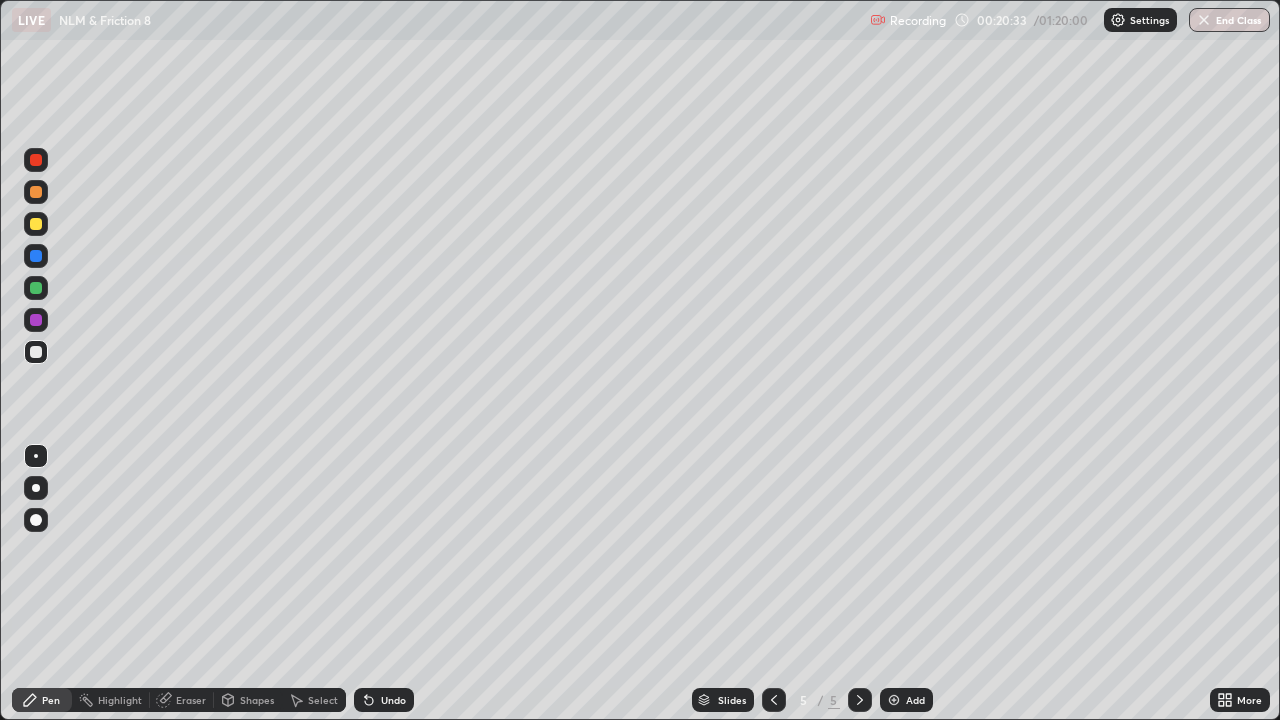 click at bounding box center [36, 224] 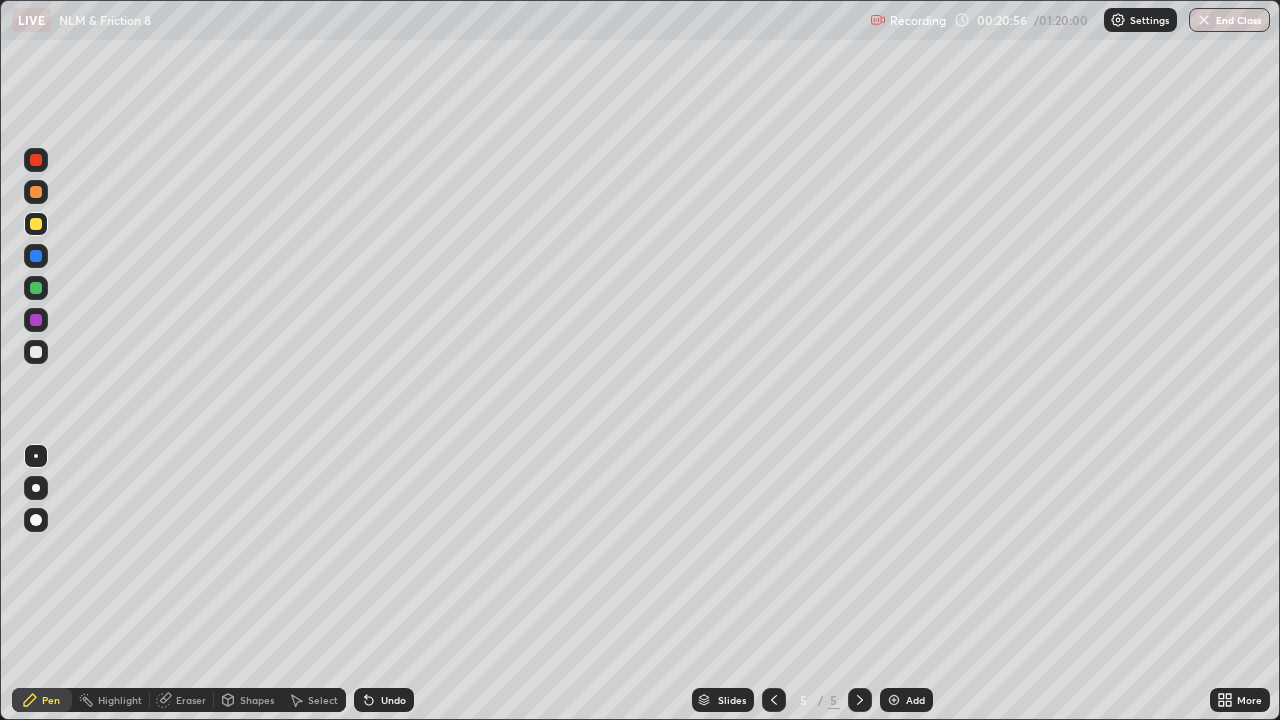 click at bounding box center [36, 288] 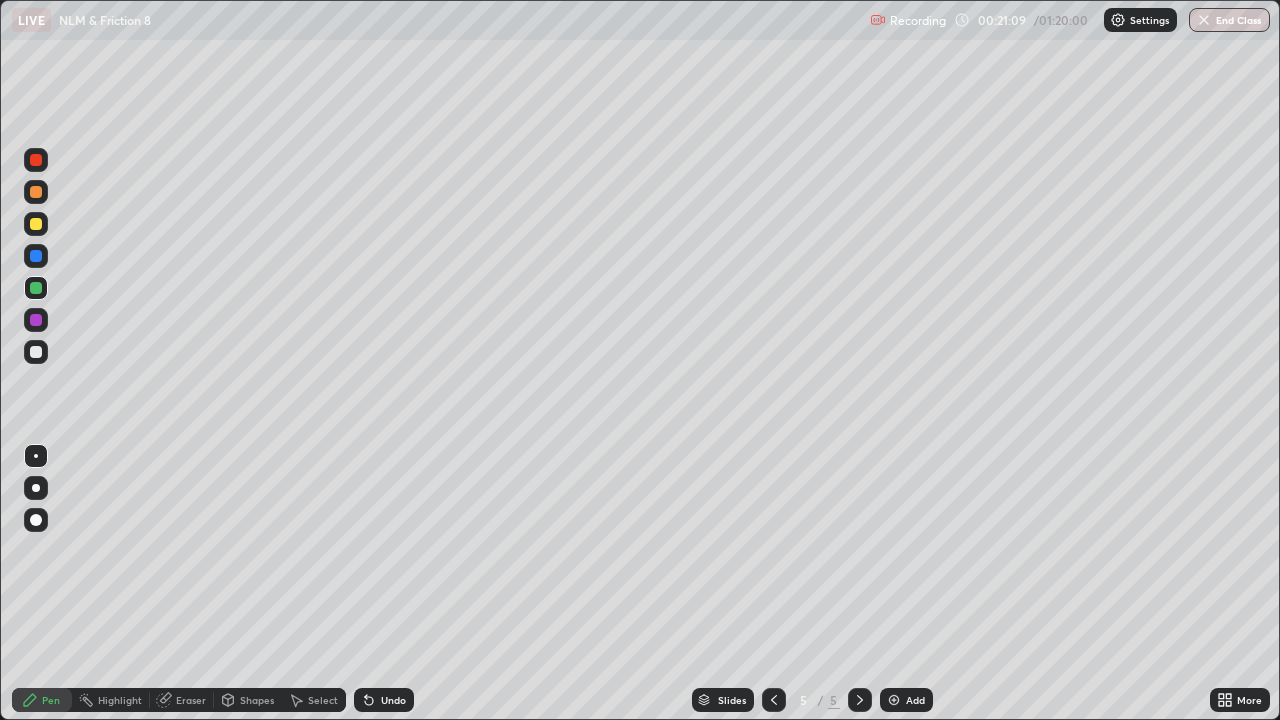 click at bounding box center (36, 192) 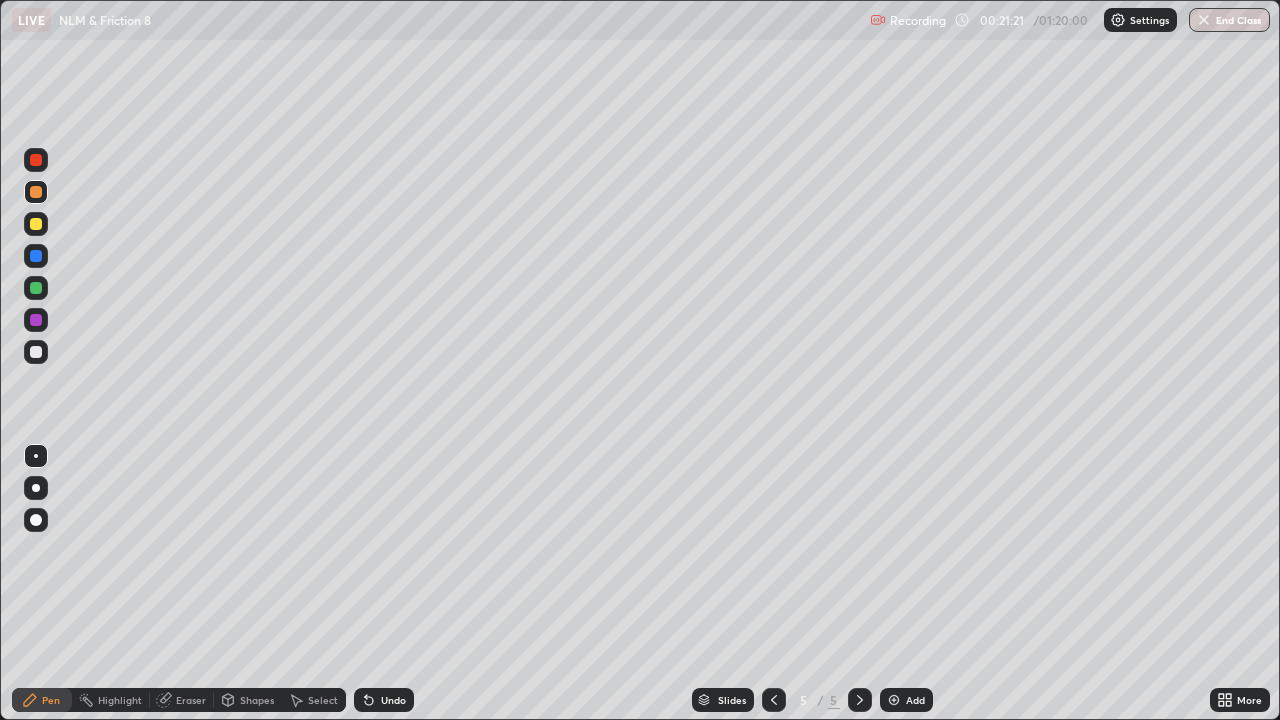 click at bounding box center [36, 192] 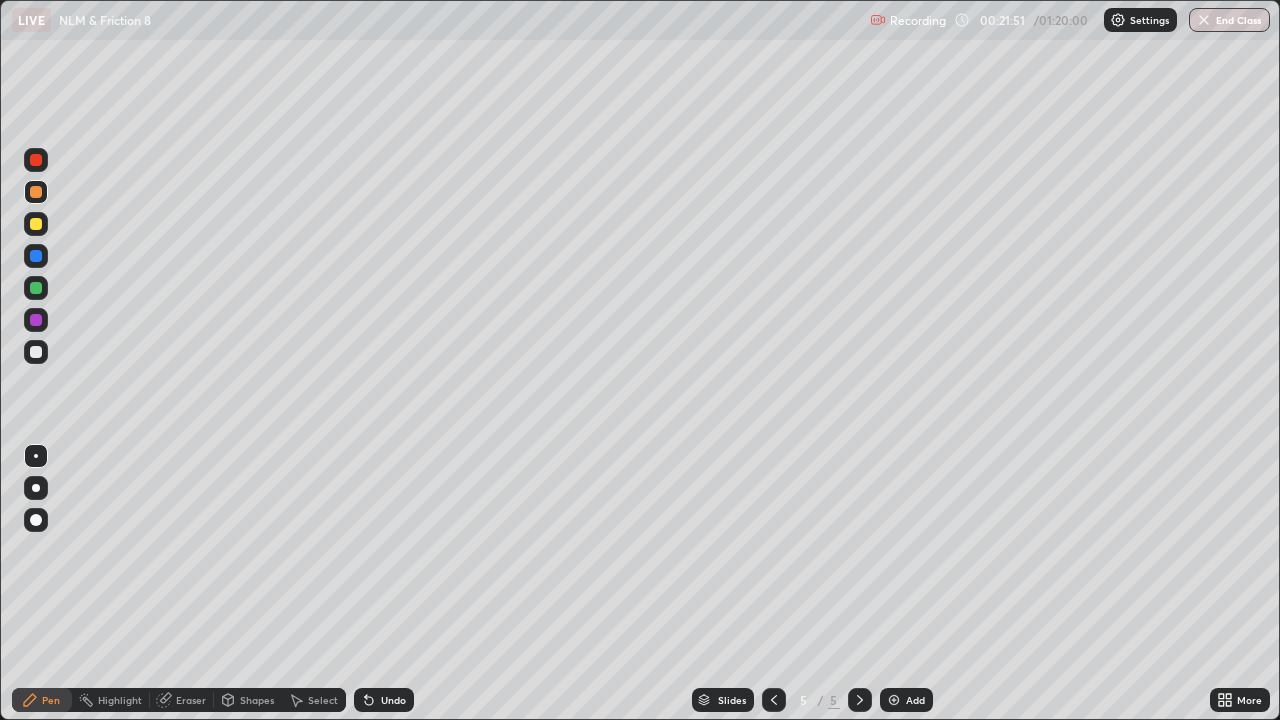 click at bounding box center (36, 288) 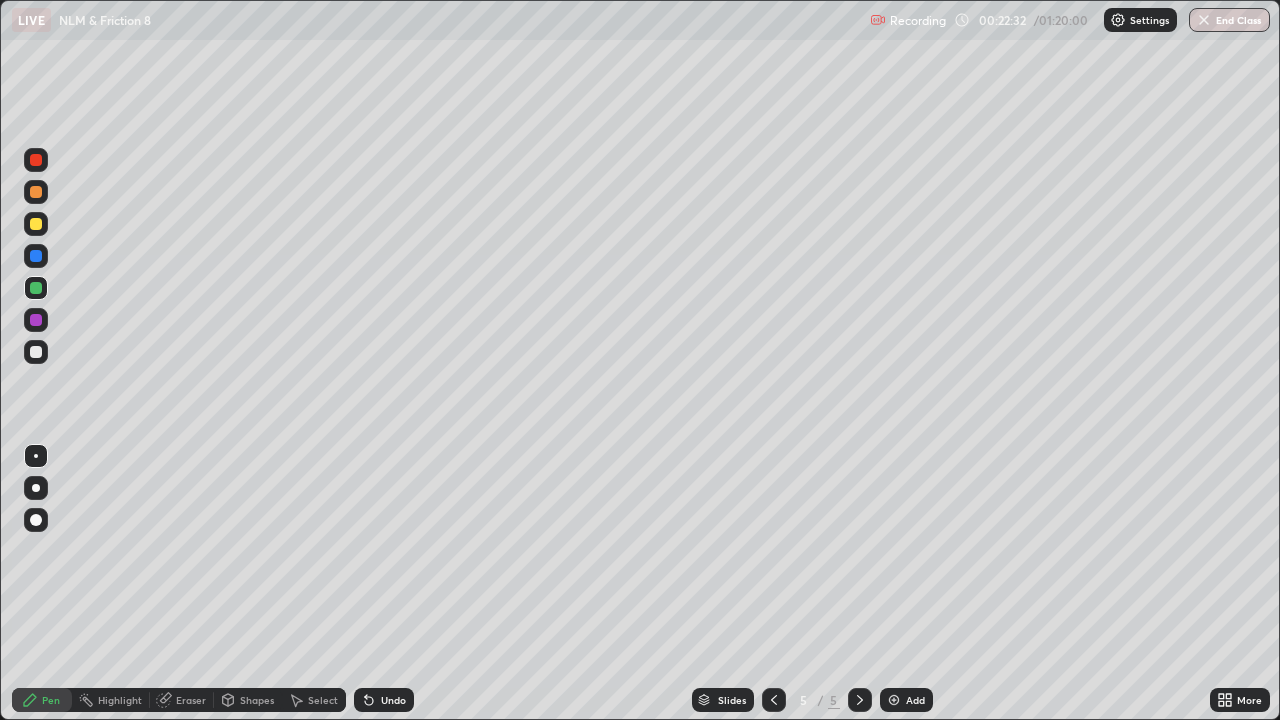 click on "Undo" at bounding box center [393, 700] 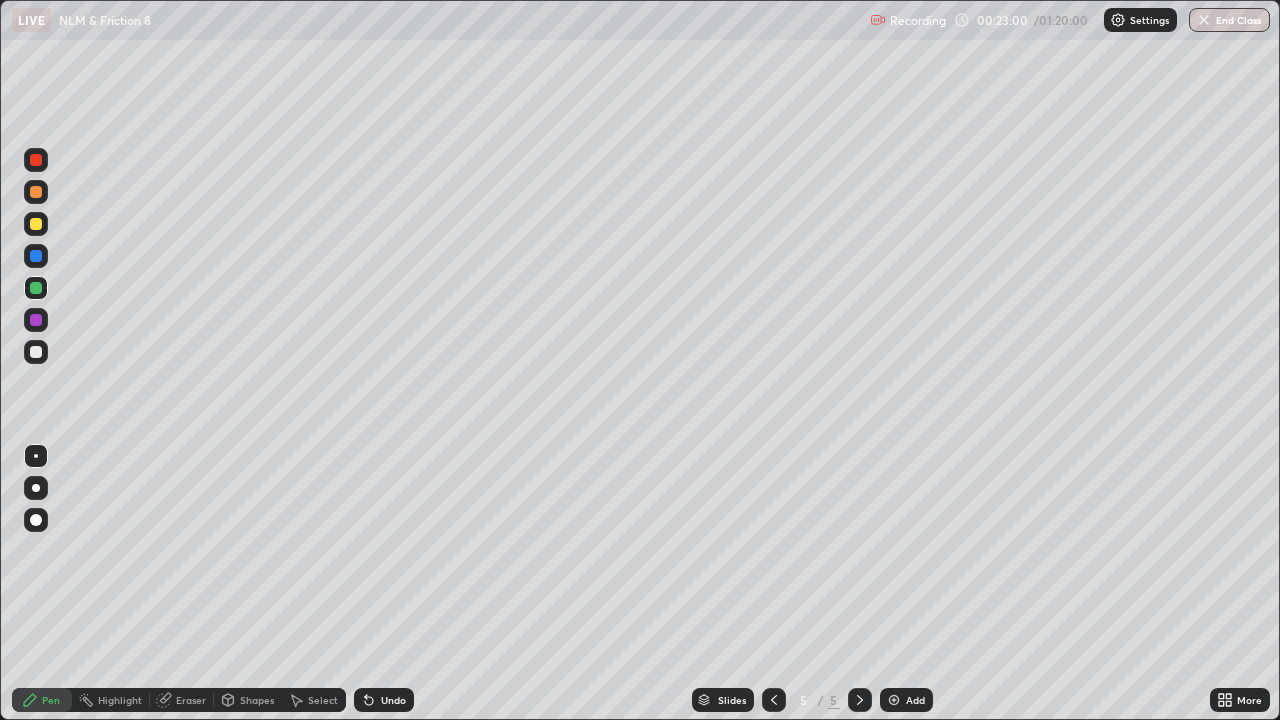 click on "Undo" at bounding box center [393, 700] 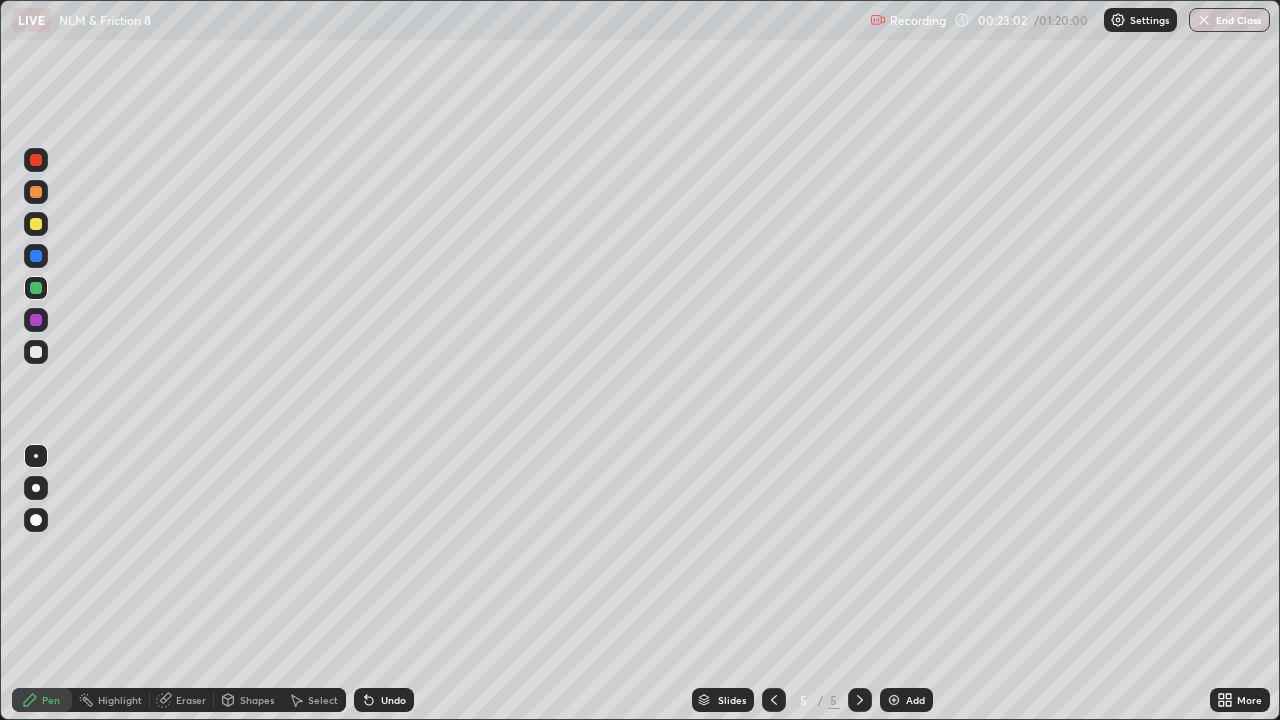 click on "Undo" at bounding box center [393, 700] 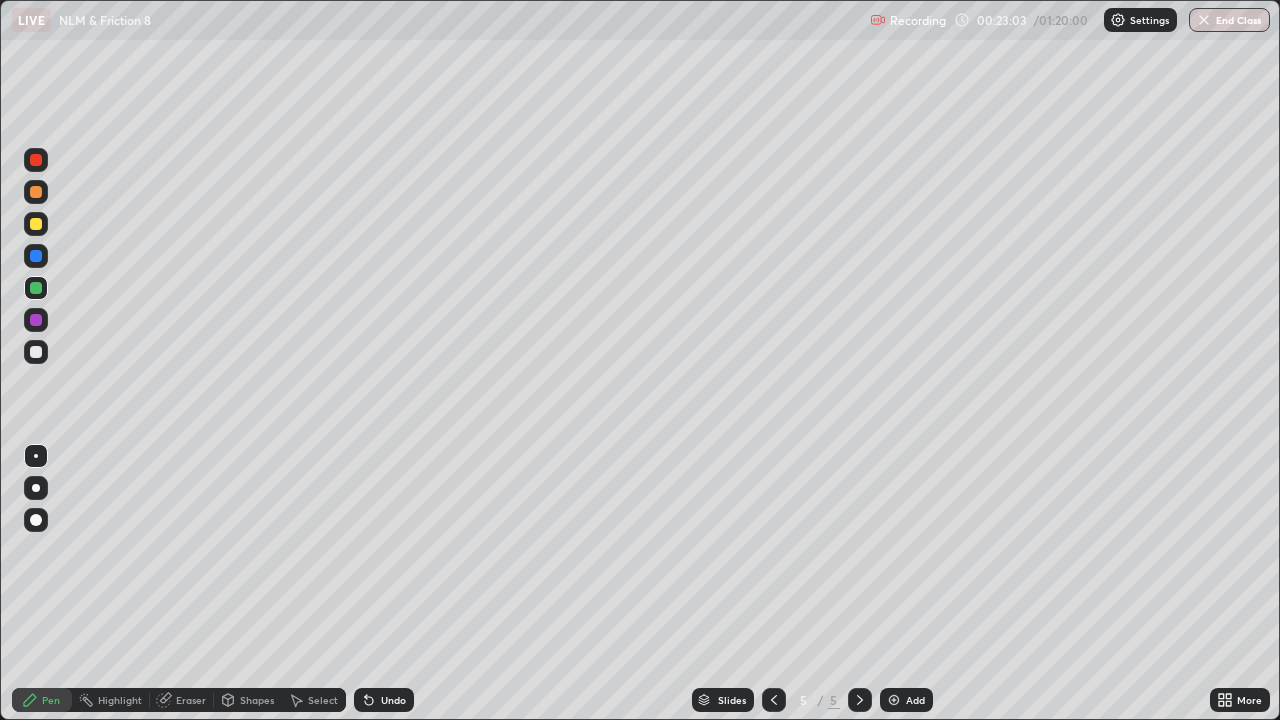 click on "Undo" at bounding box center (393, 700) 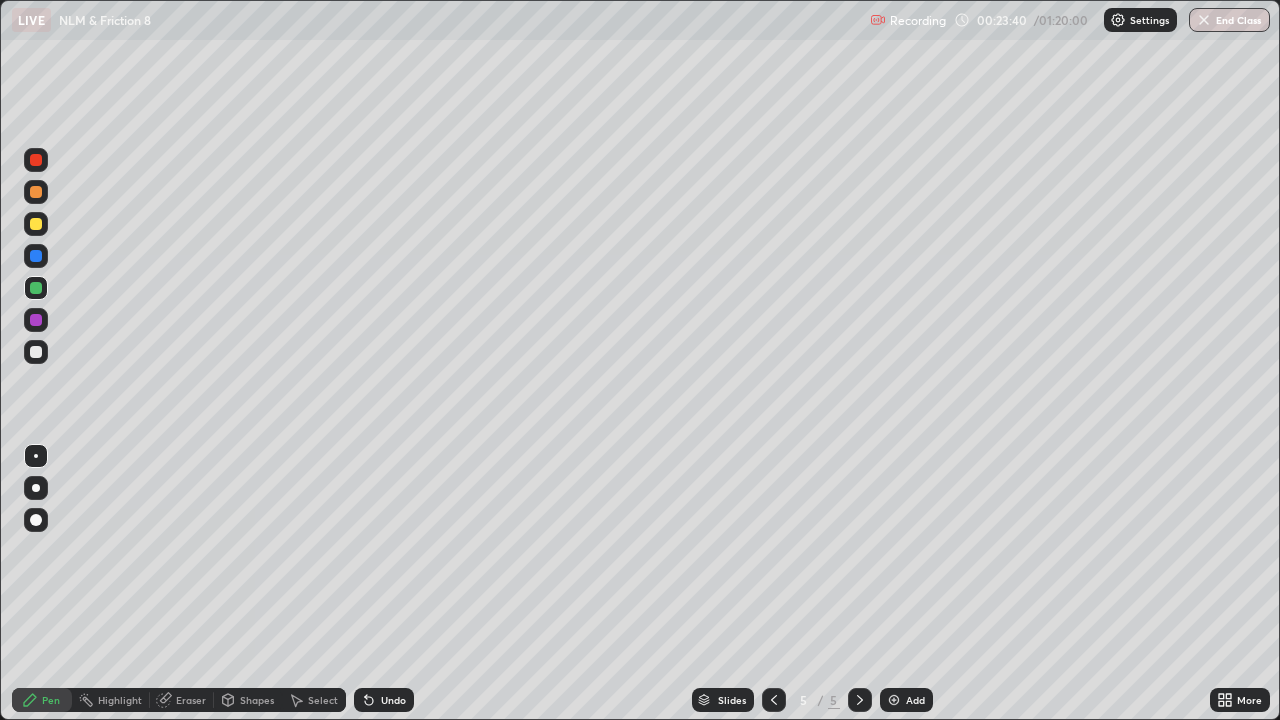 click on "Undo" at bounding box center [393, 700] 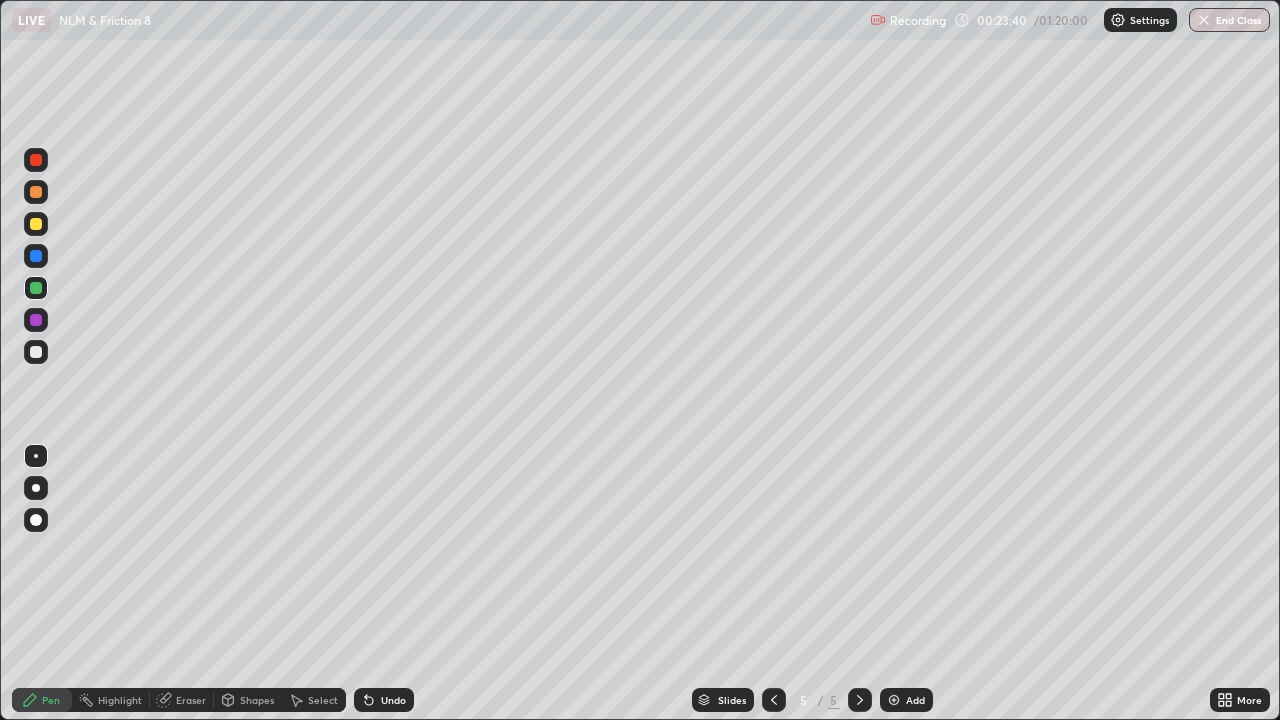 click on "Undo" at bounding box center [384, 700] 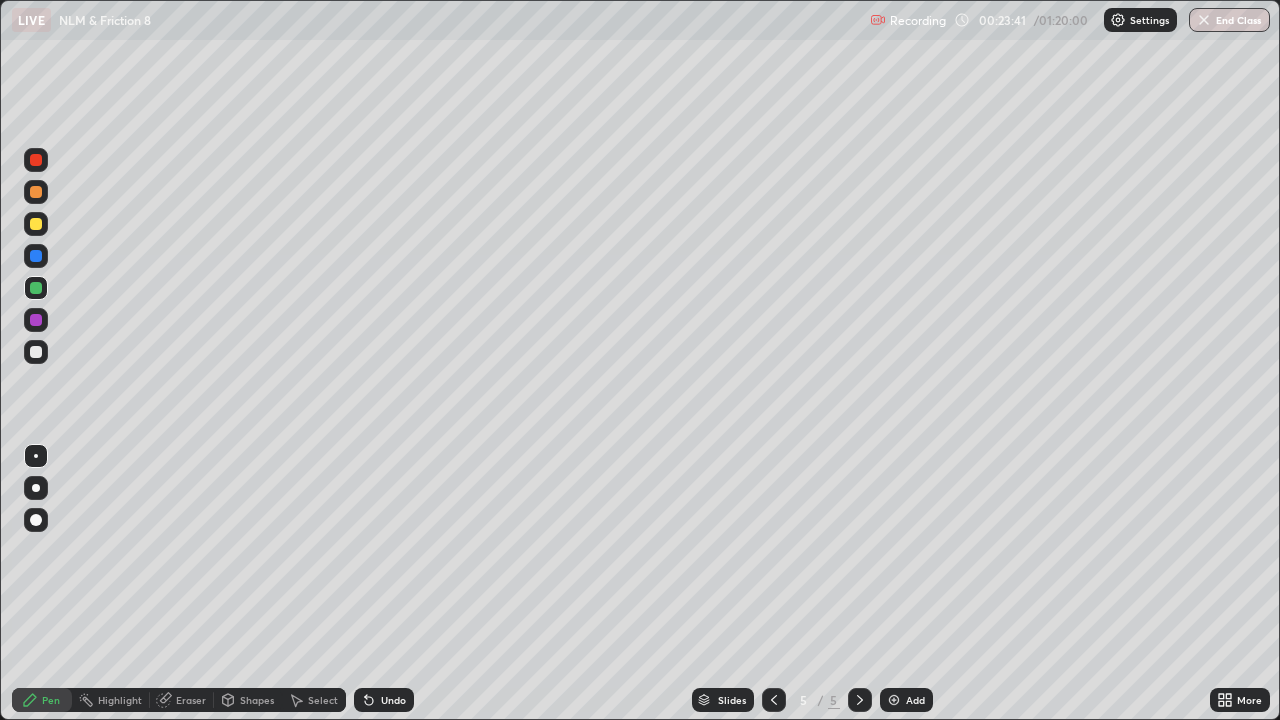 click on "Undo" at bounding box center (384, 700) 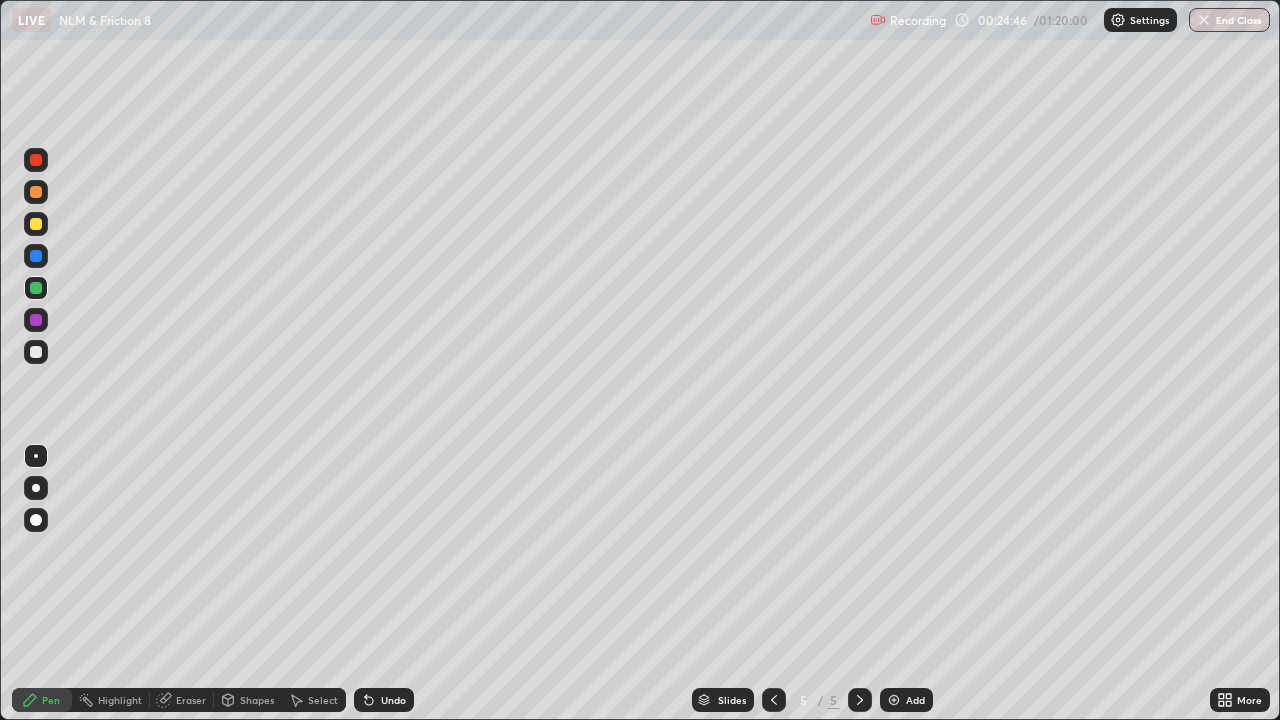 click at bounding box center [36, 192] 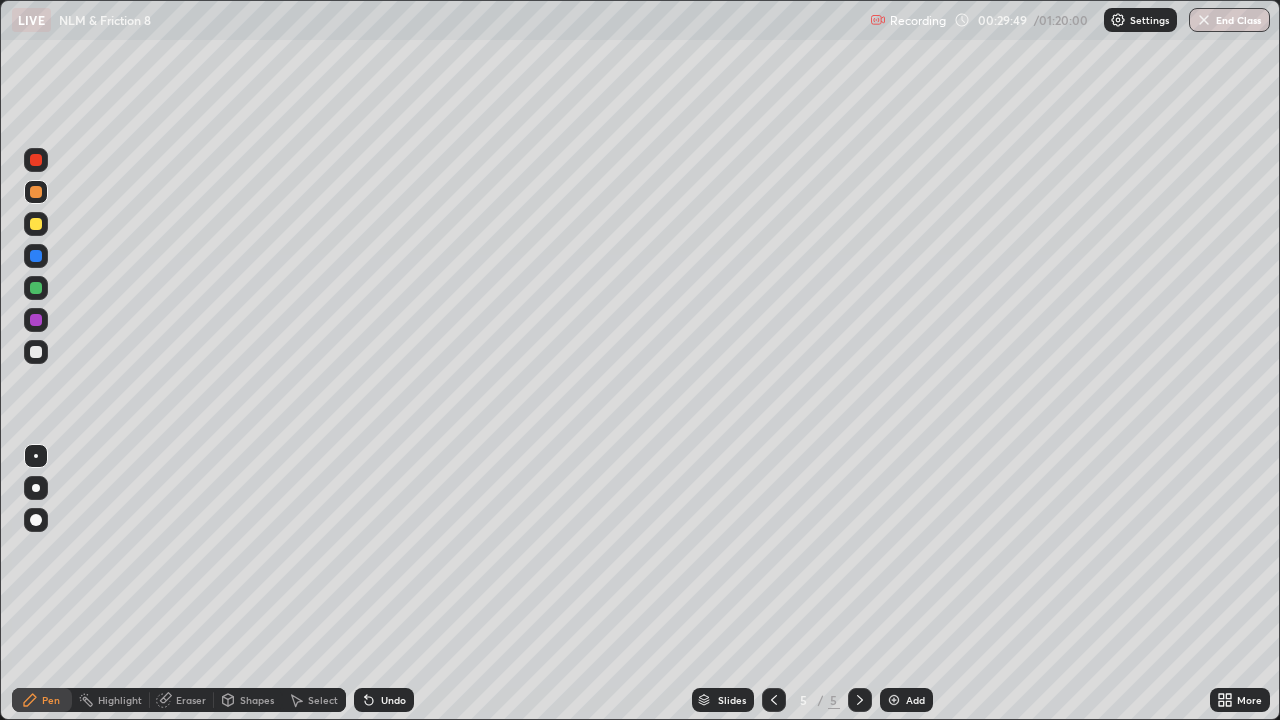 click on "Eraser" at bounding box center [191, 700] 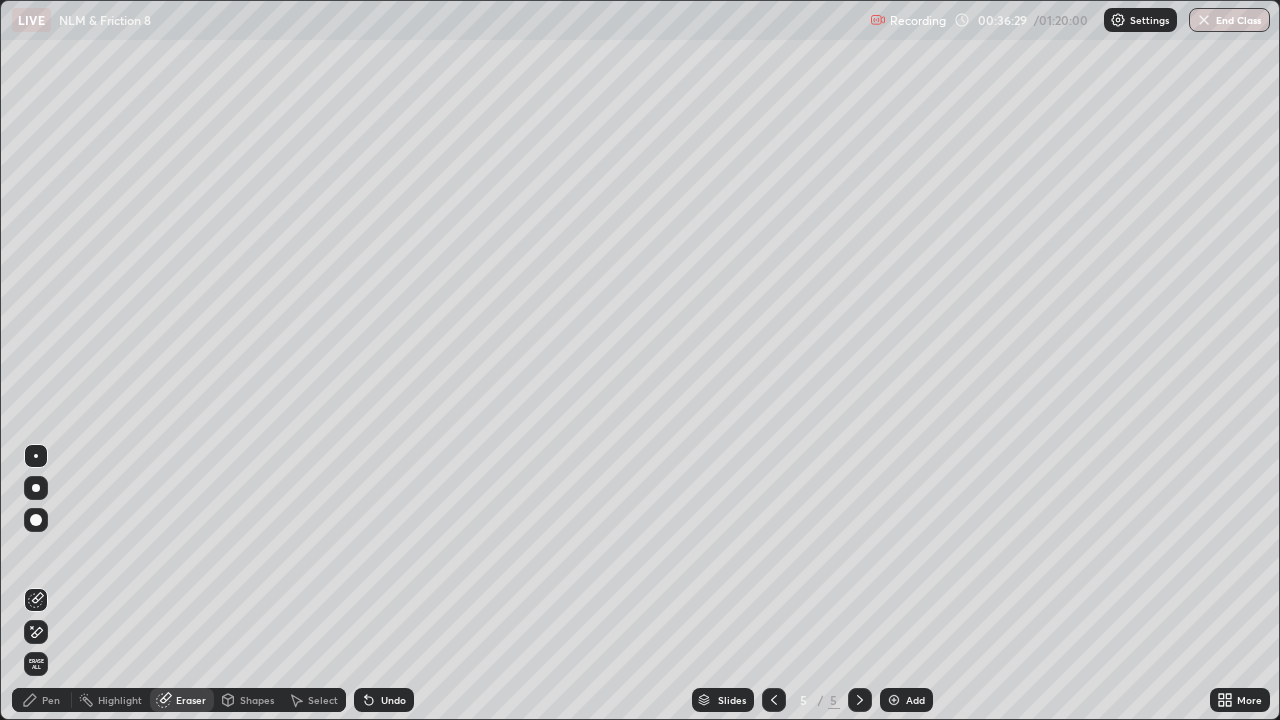 click on "Pen" at bounding box center [51, 700] 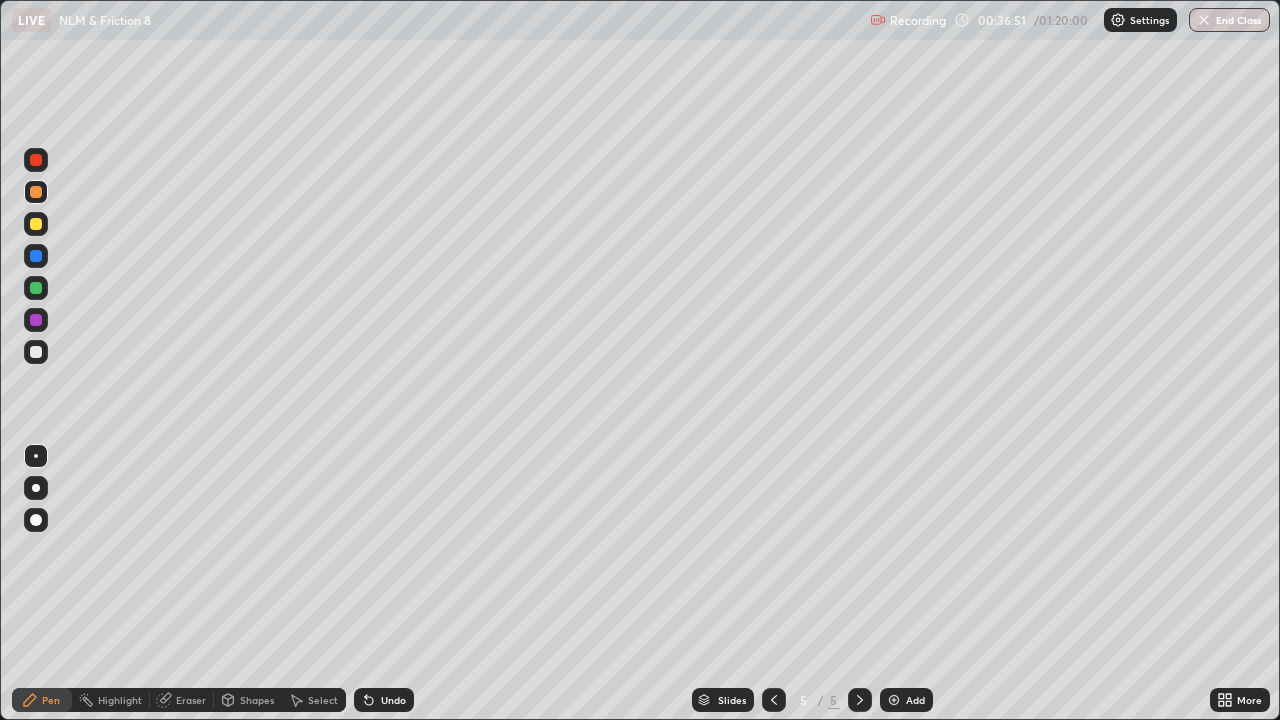 click at bounding box center [36, 352] 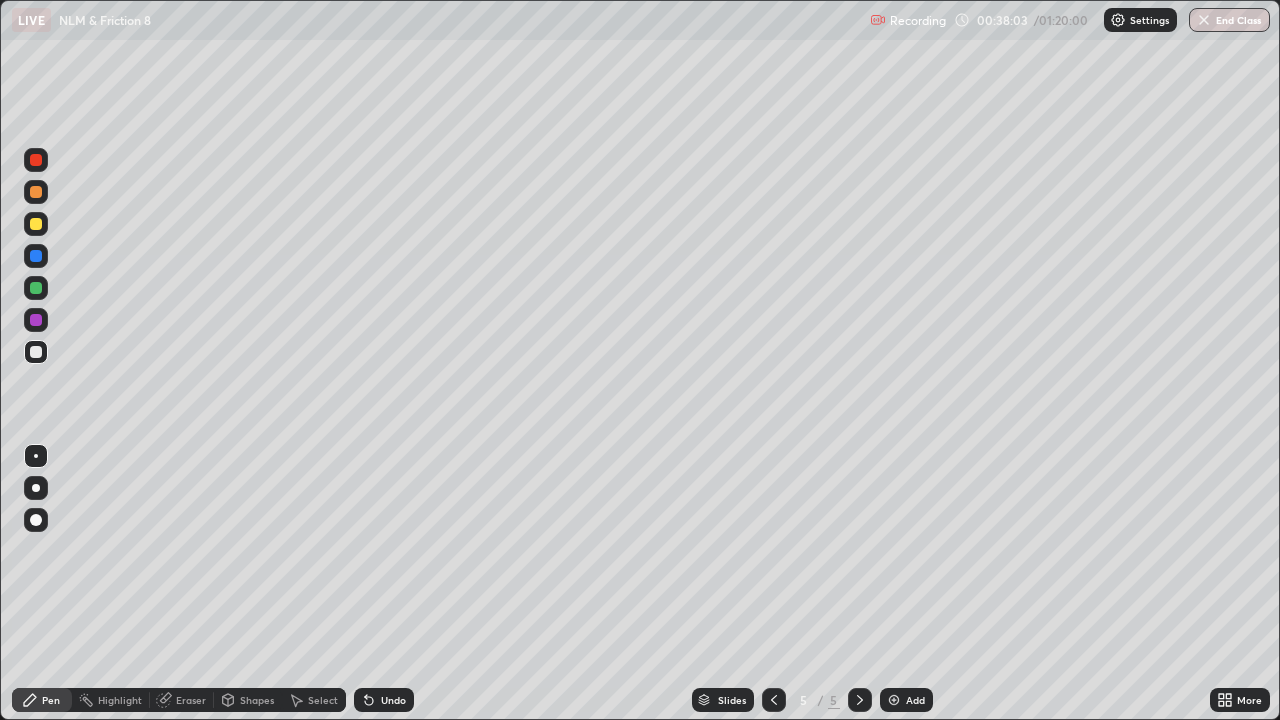 click at bounding box center (36, 288) 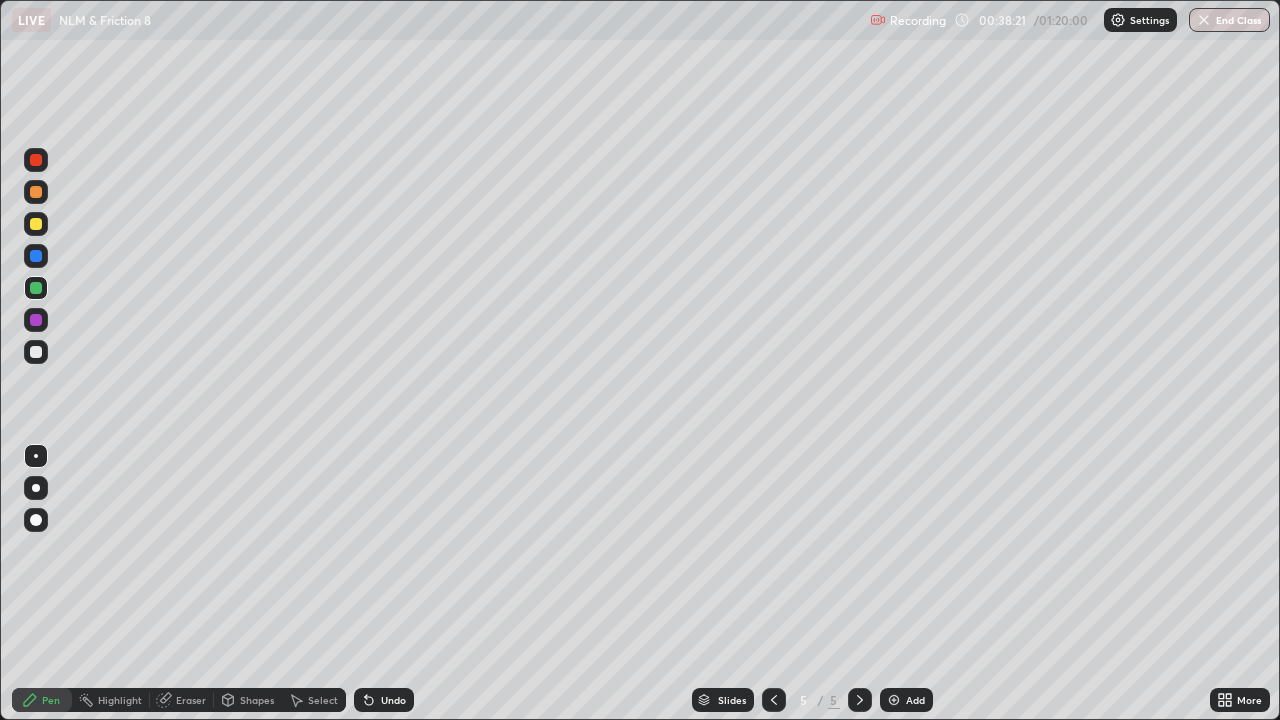 click at bounding box center (36, 224) 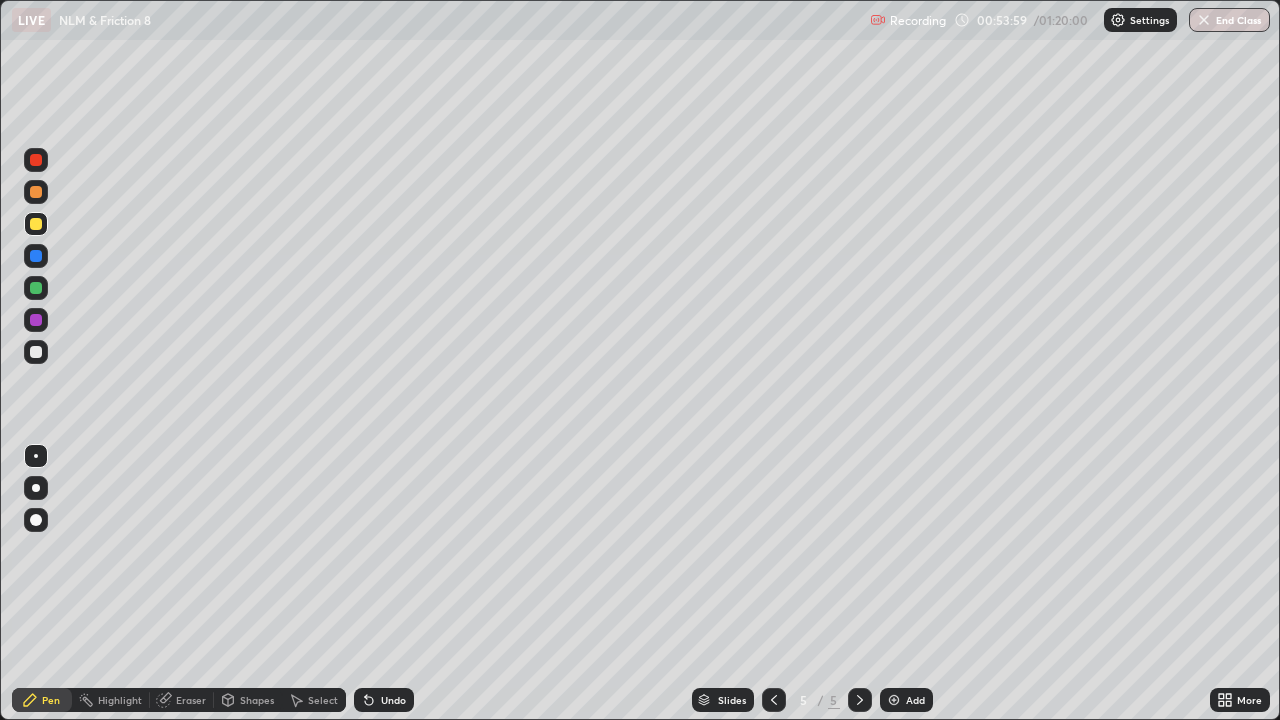 click 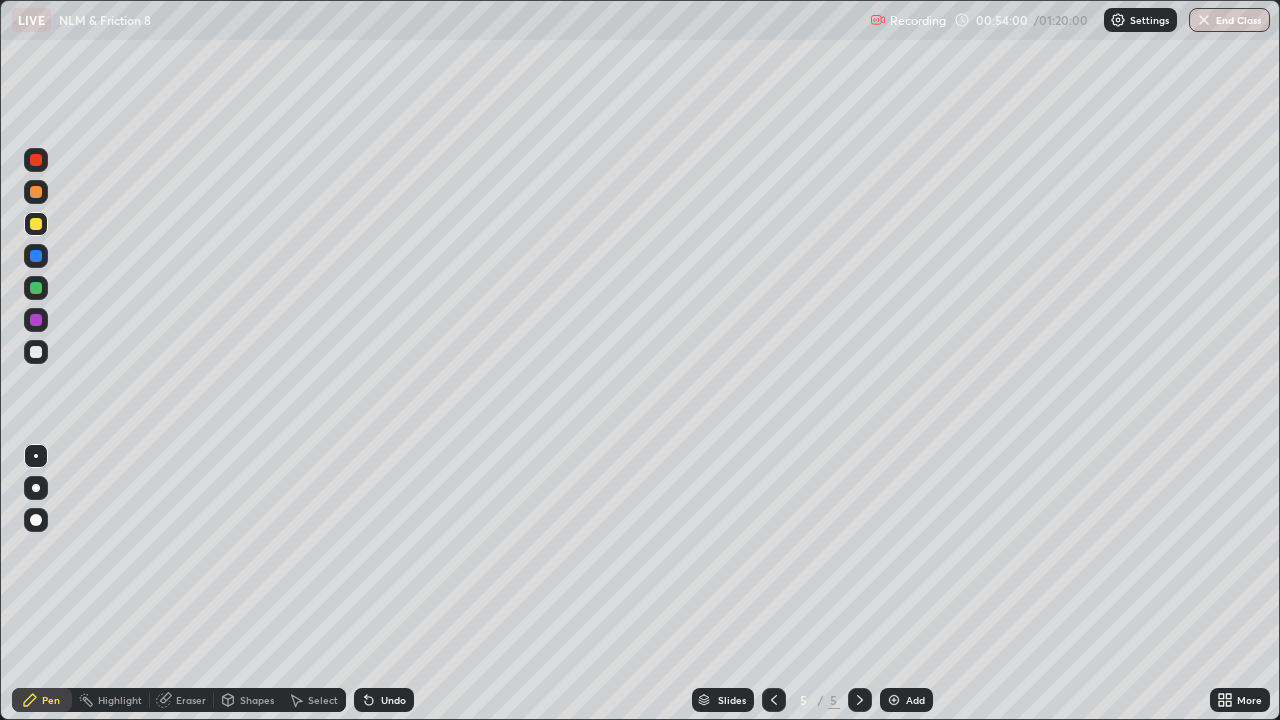 click on "Add" at bounding box center (906, 700) 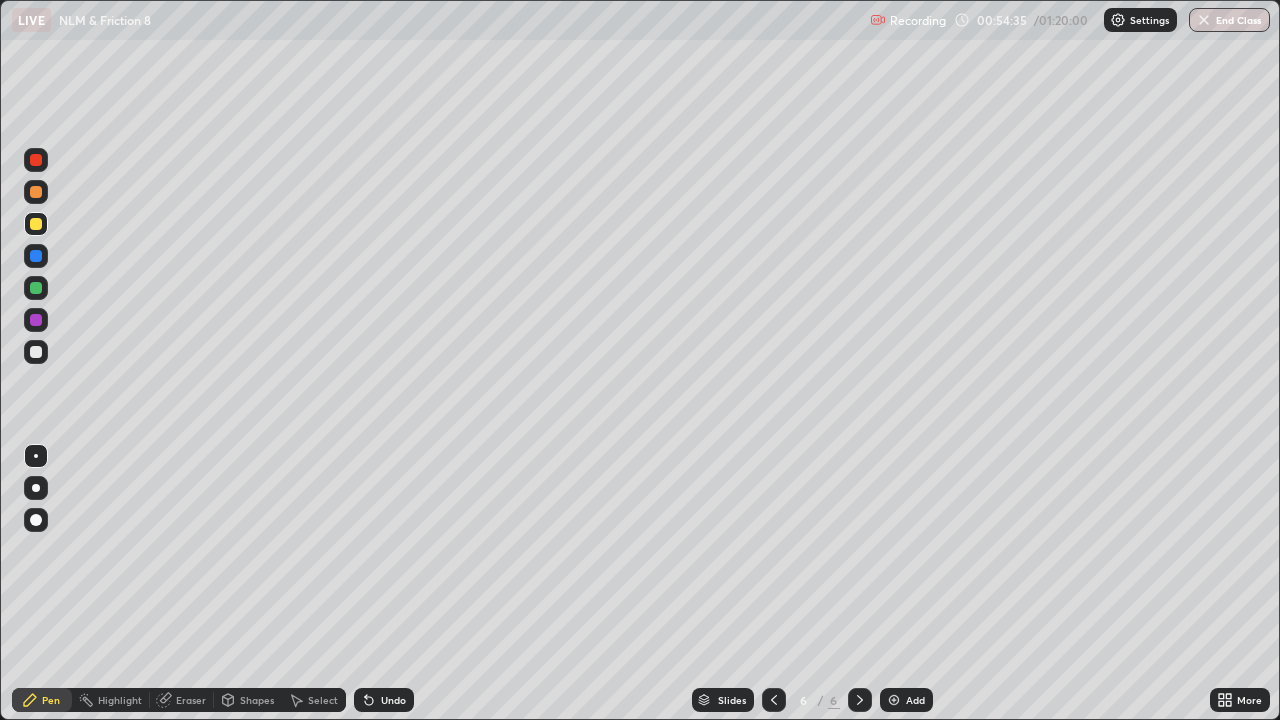 click at bounding box center (36, 192) 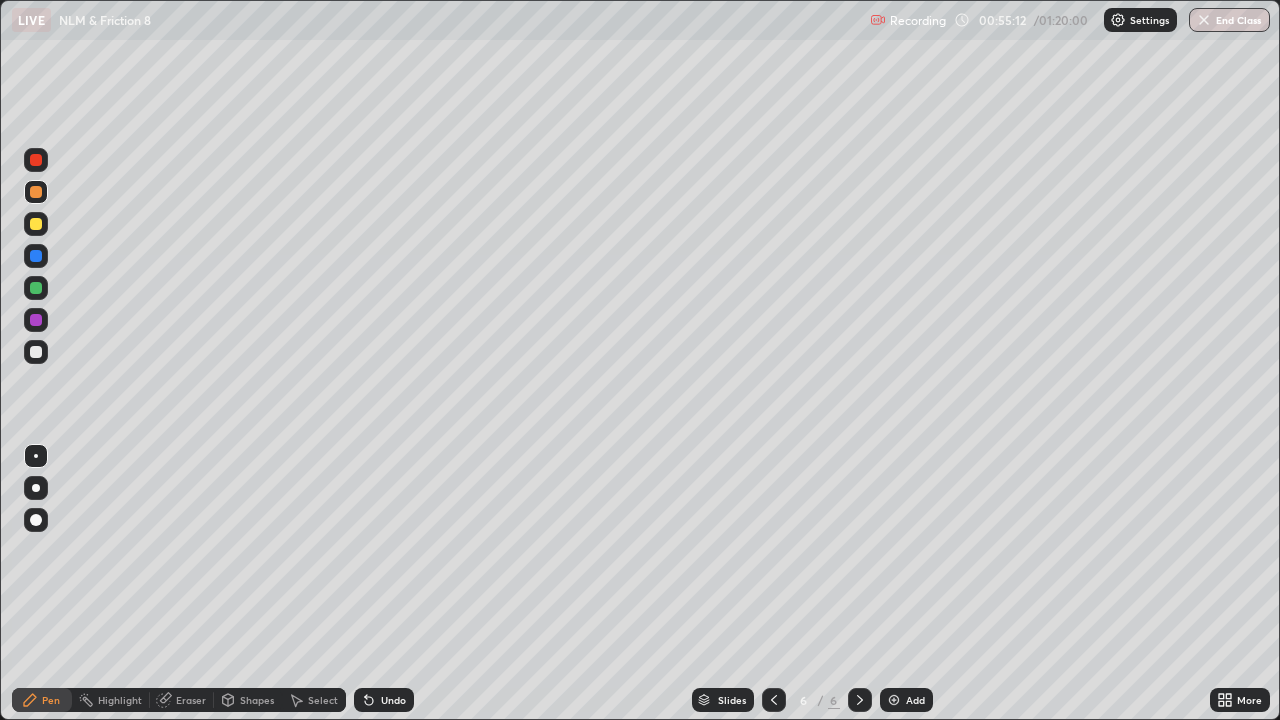 click at bounding box center [36, 224] 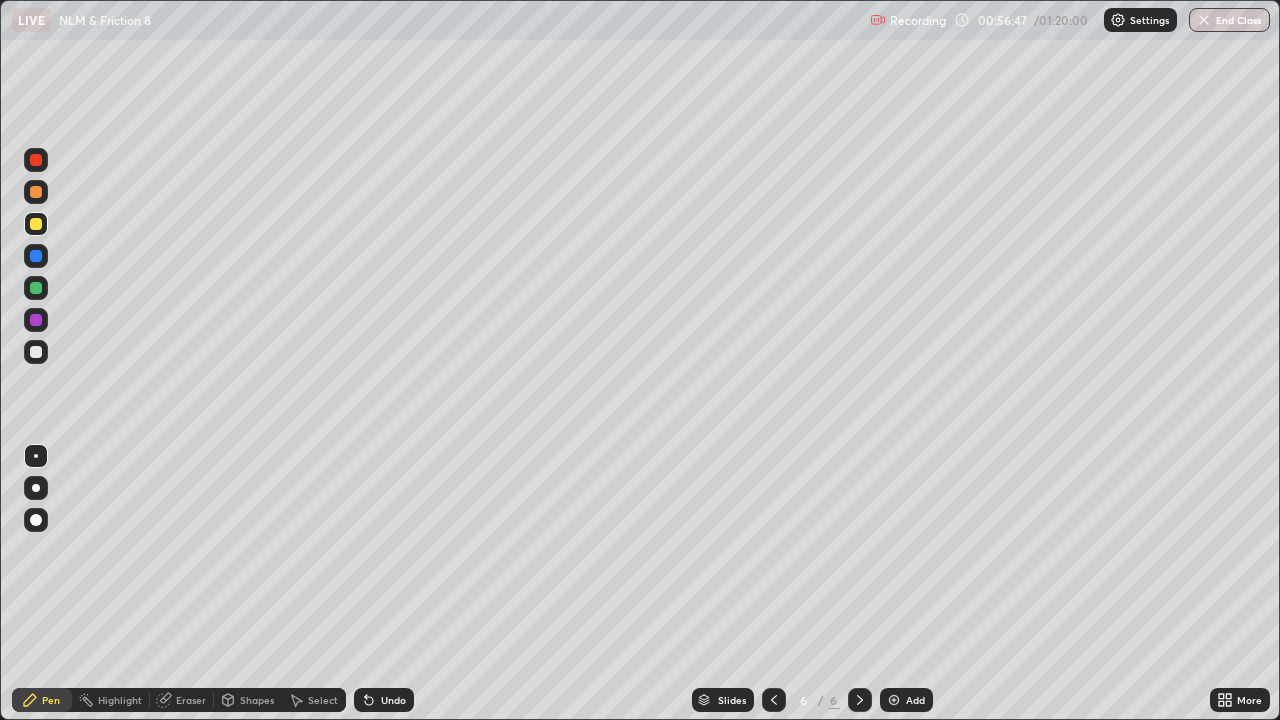 click on "Undo" at bounding box center (393, 700) 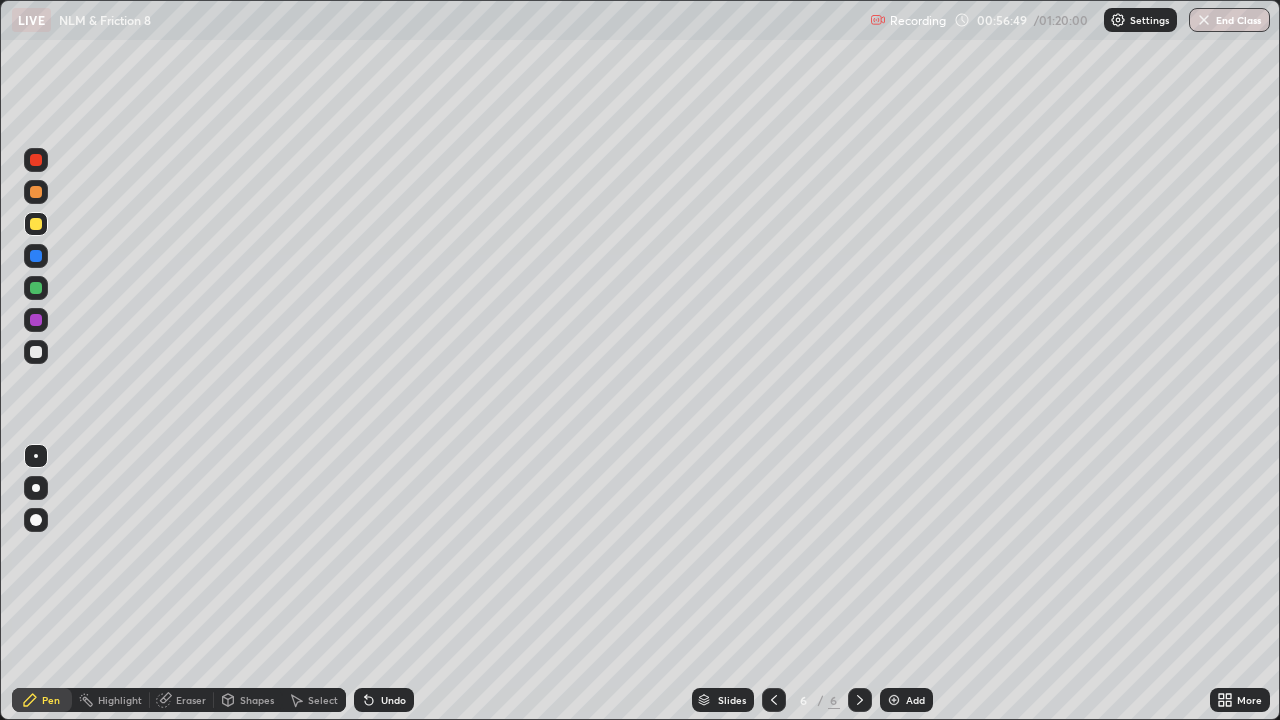 click on "Undo" at bounding box center [393, 700] 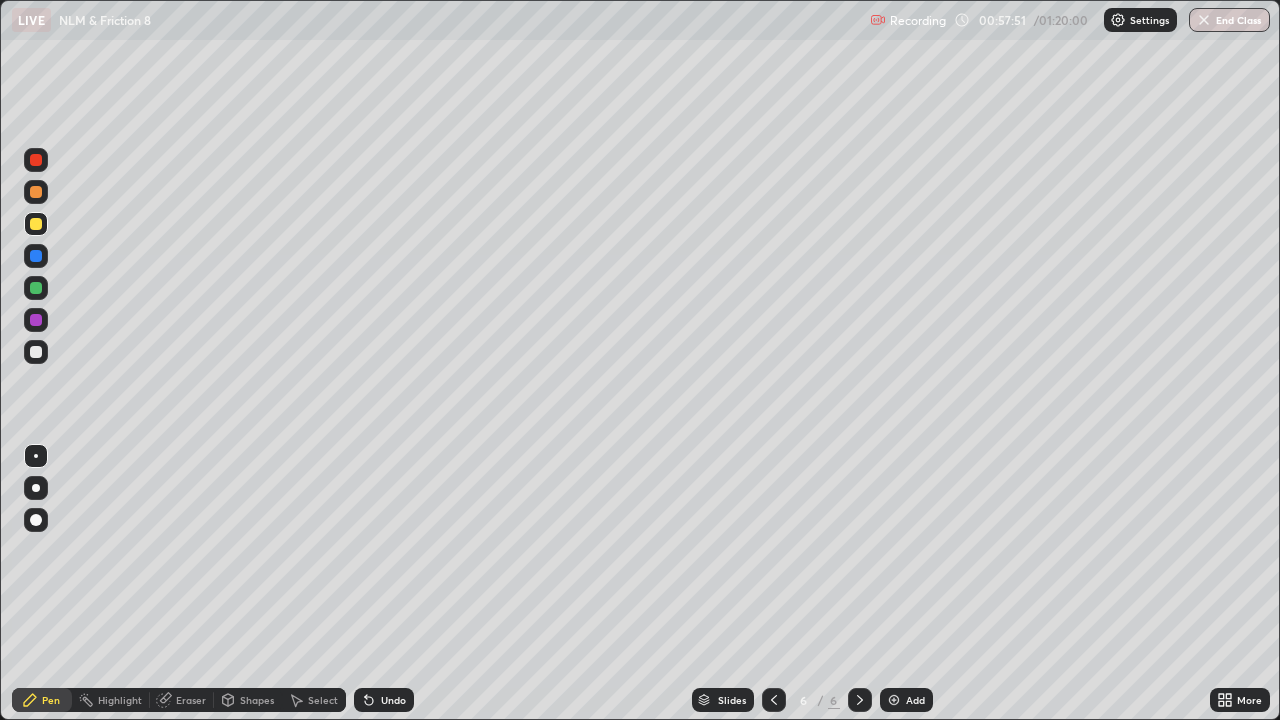 click at bounding box center (36, 160) 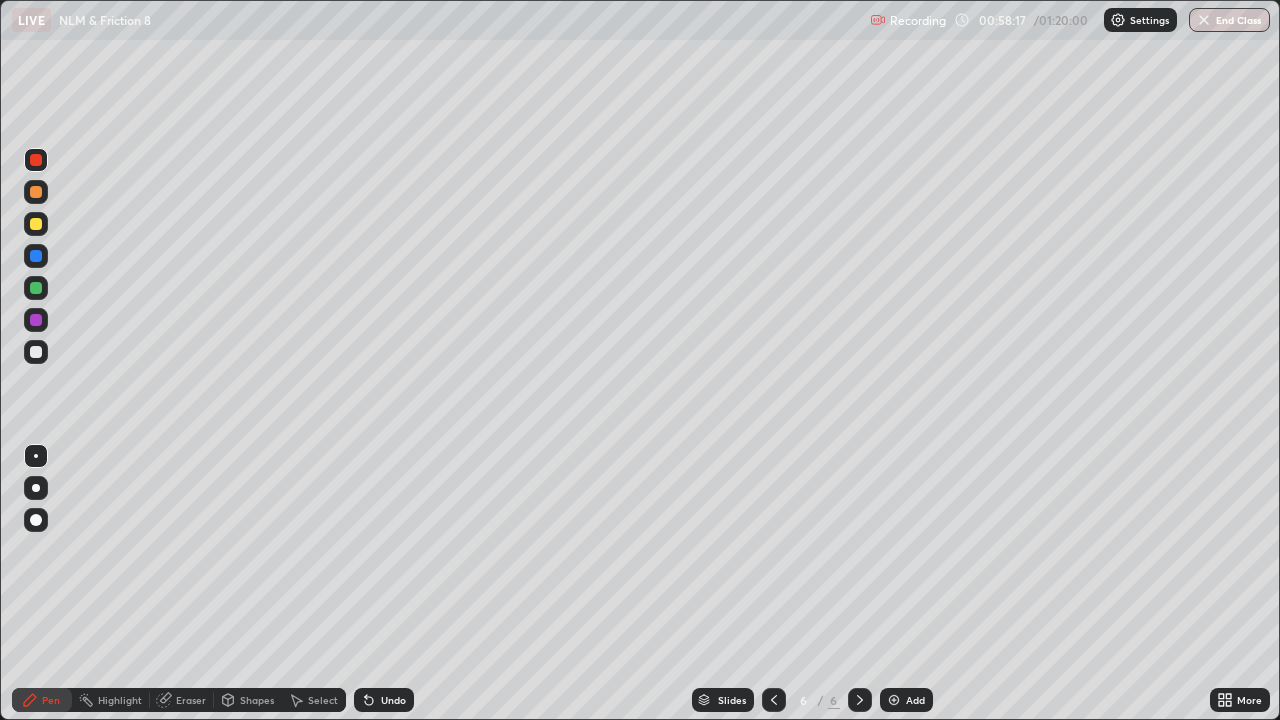 click at bounding box center (36, 288) 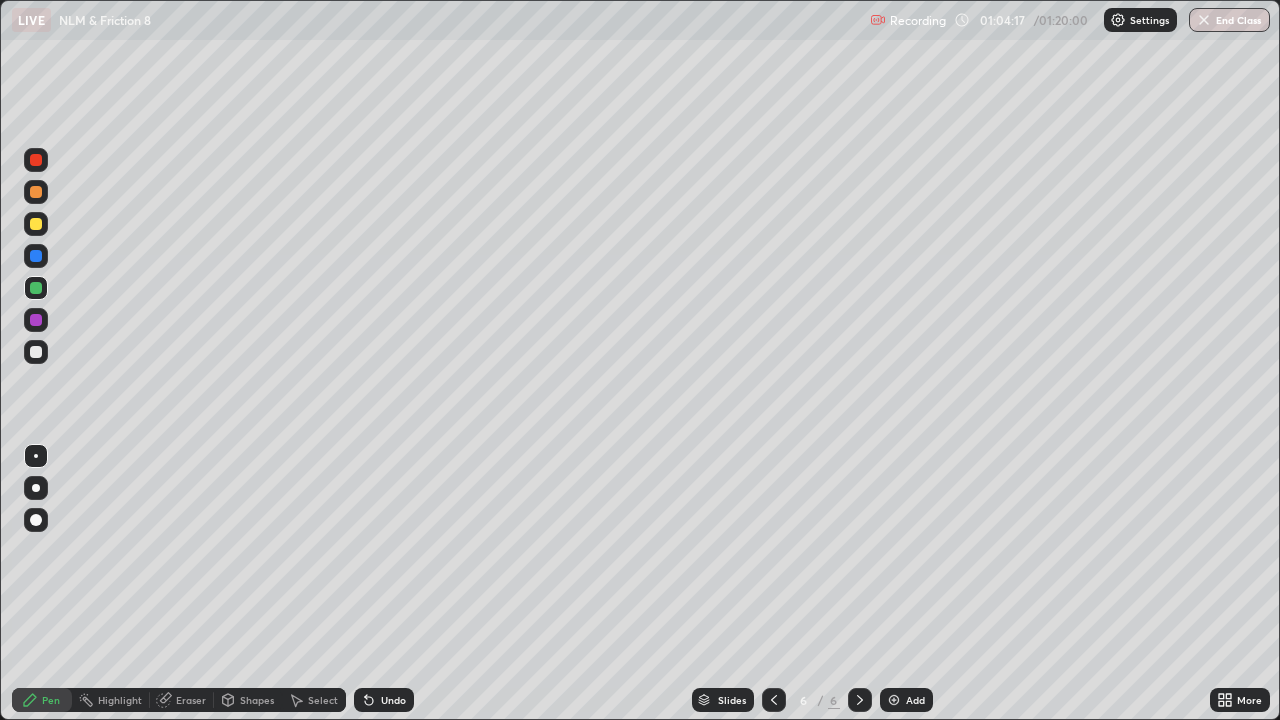 click on "Add" at bounding box center [915, 700] 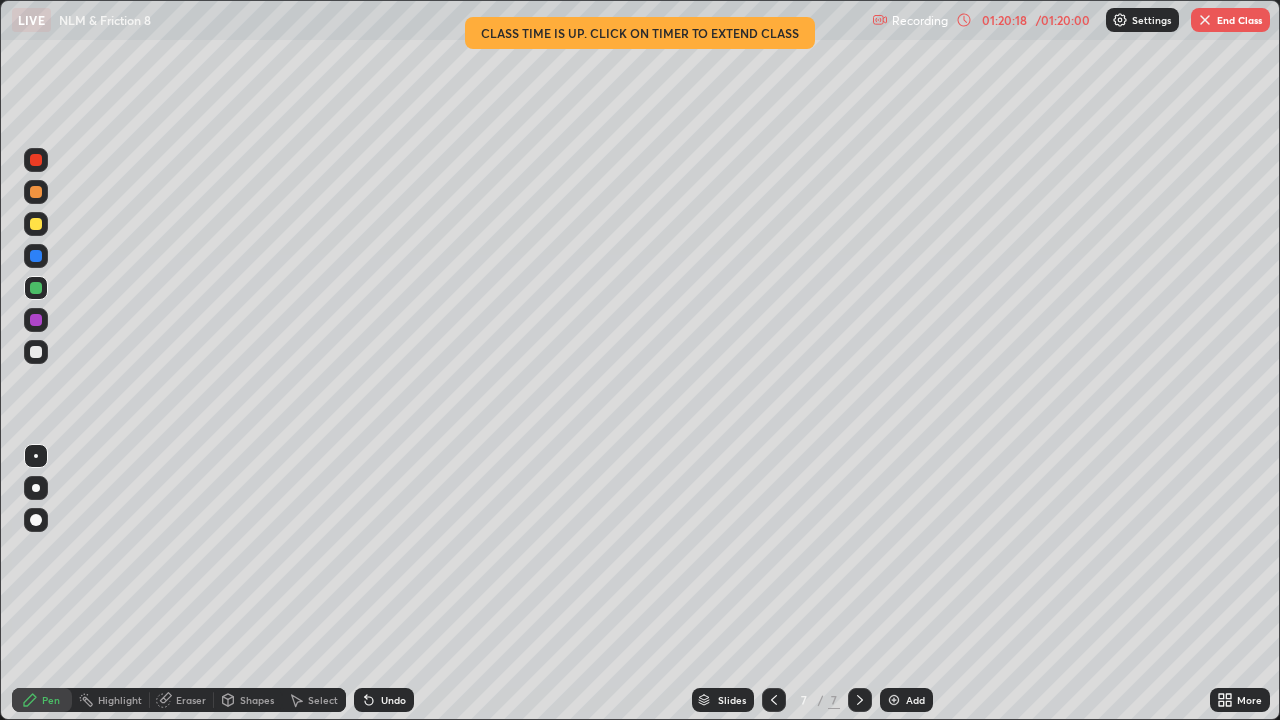 click on "End Class" at bounding box center [1230, 20] 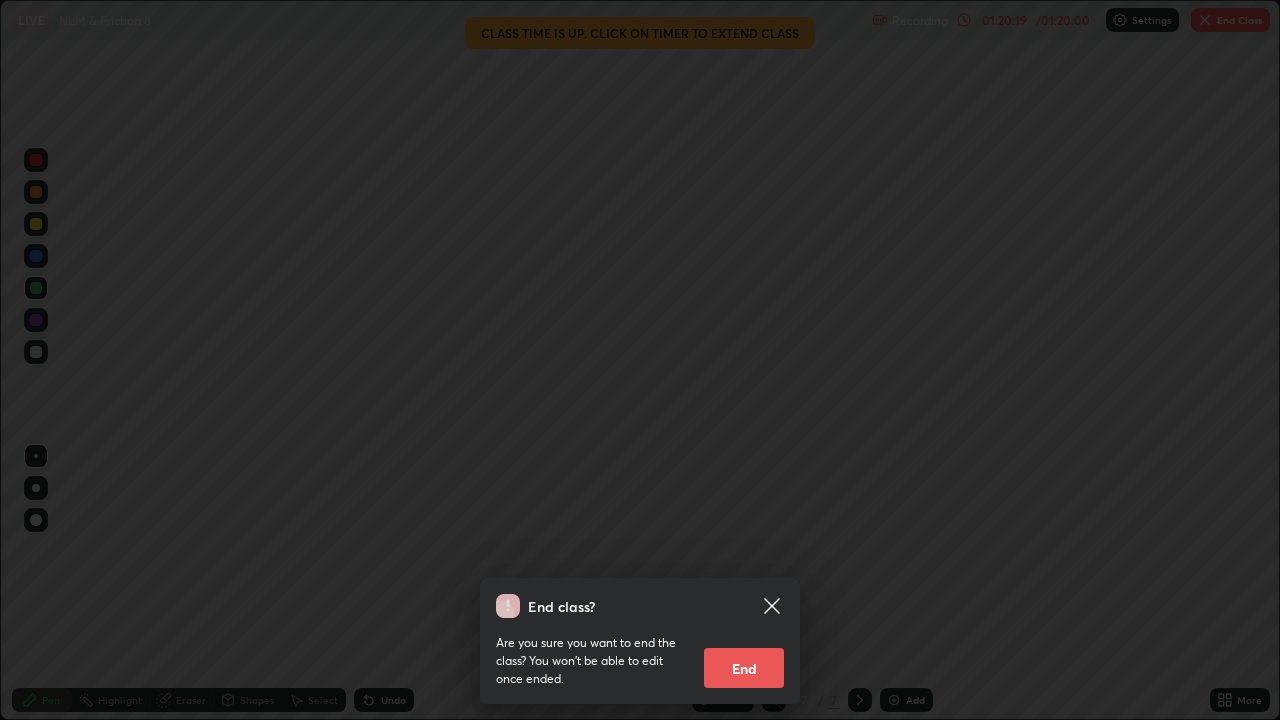 click on "End" at bounding box center (744, 668) 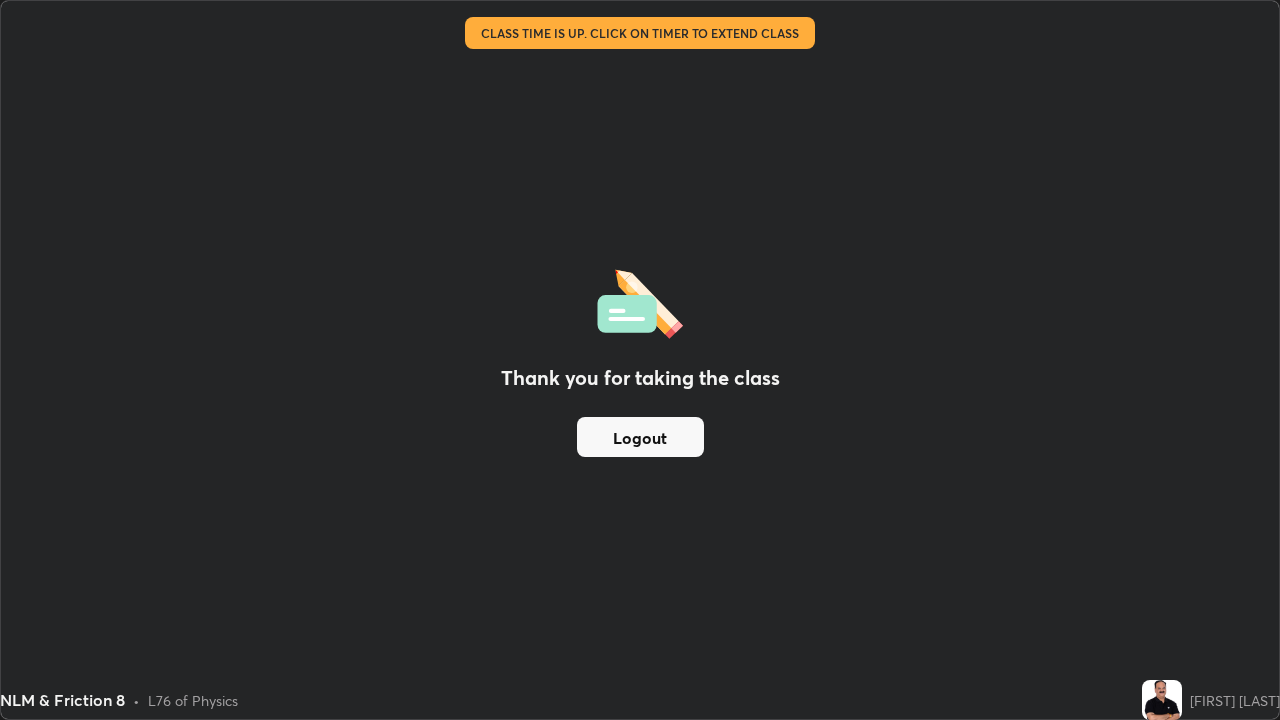 click on "Logout" at bounding box center (640, 437) 